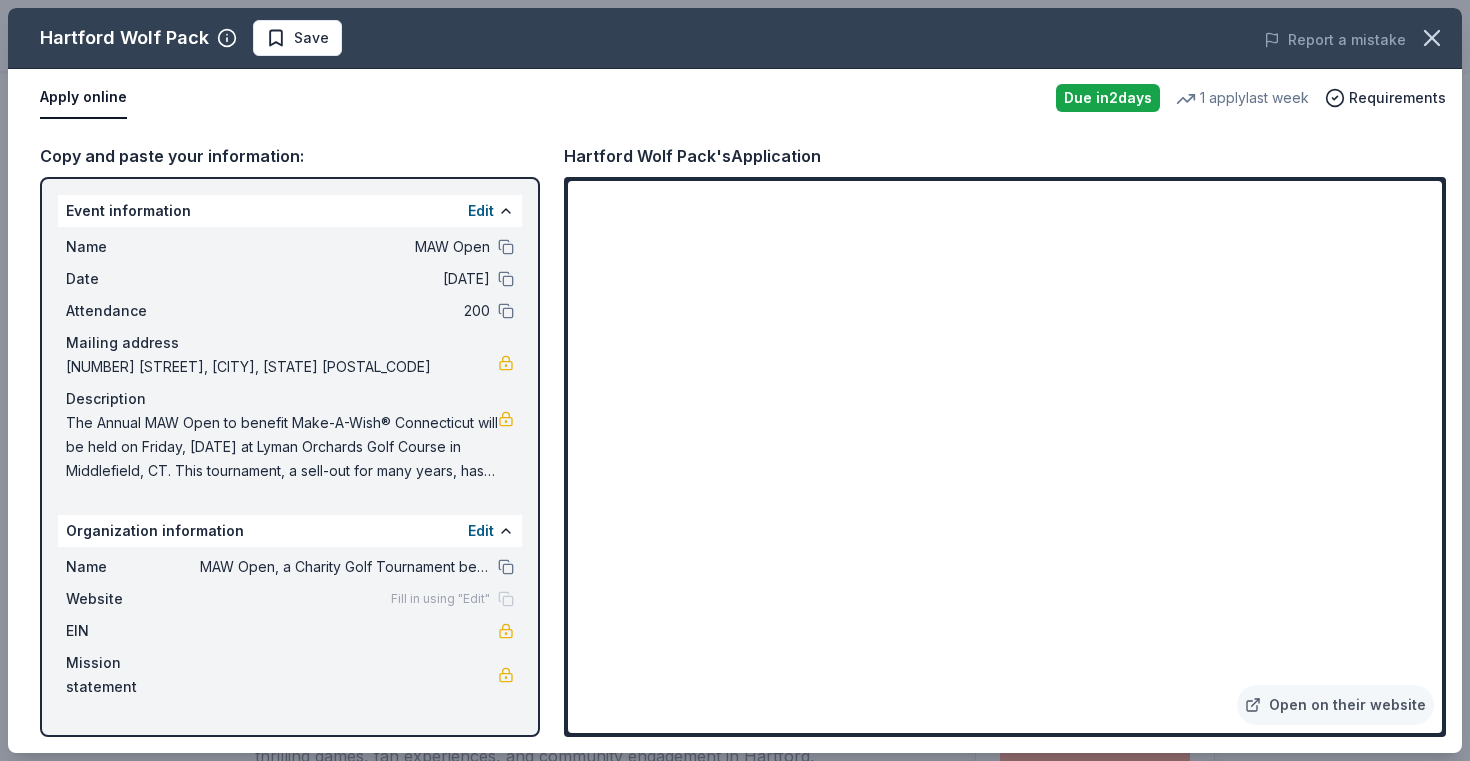scroll, scrollTop: 710, scrollLeft: 0, axis: vertical 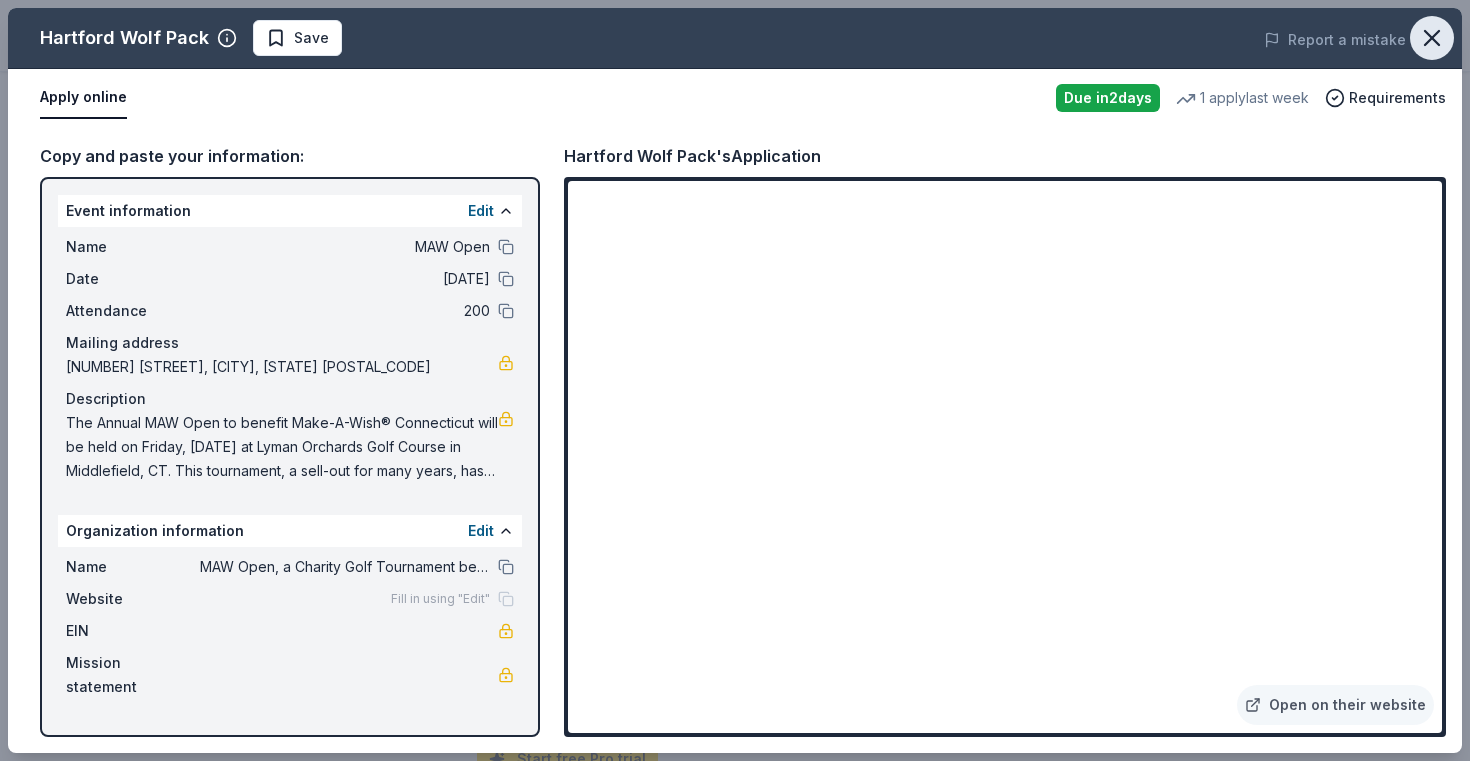 click 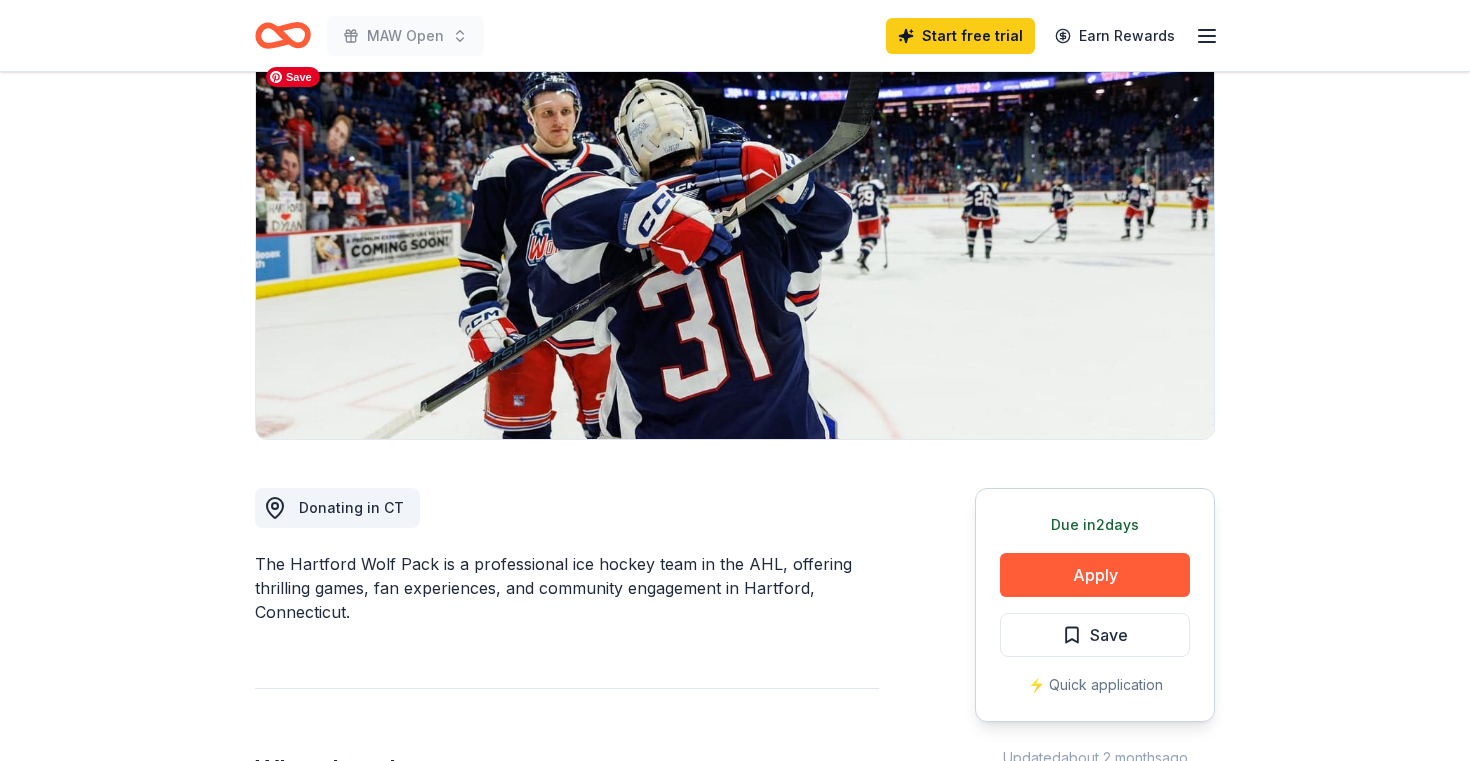 scroll, scrollTop: 116, scrollLeft: 0, axis: vertical 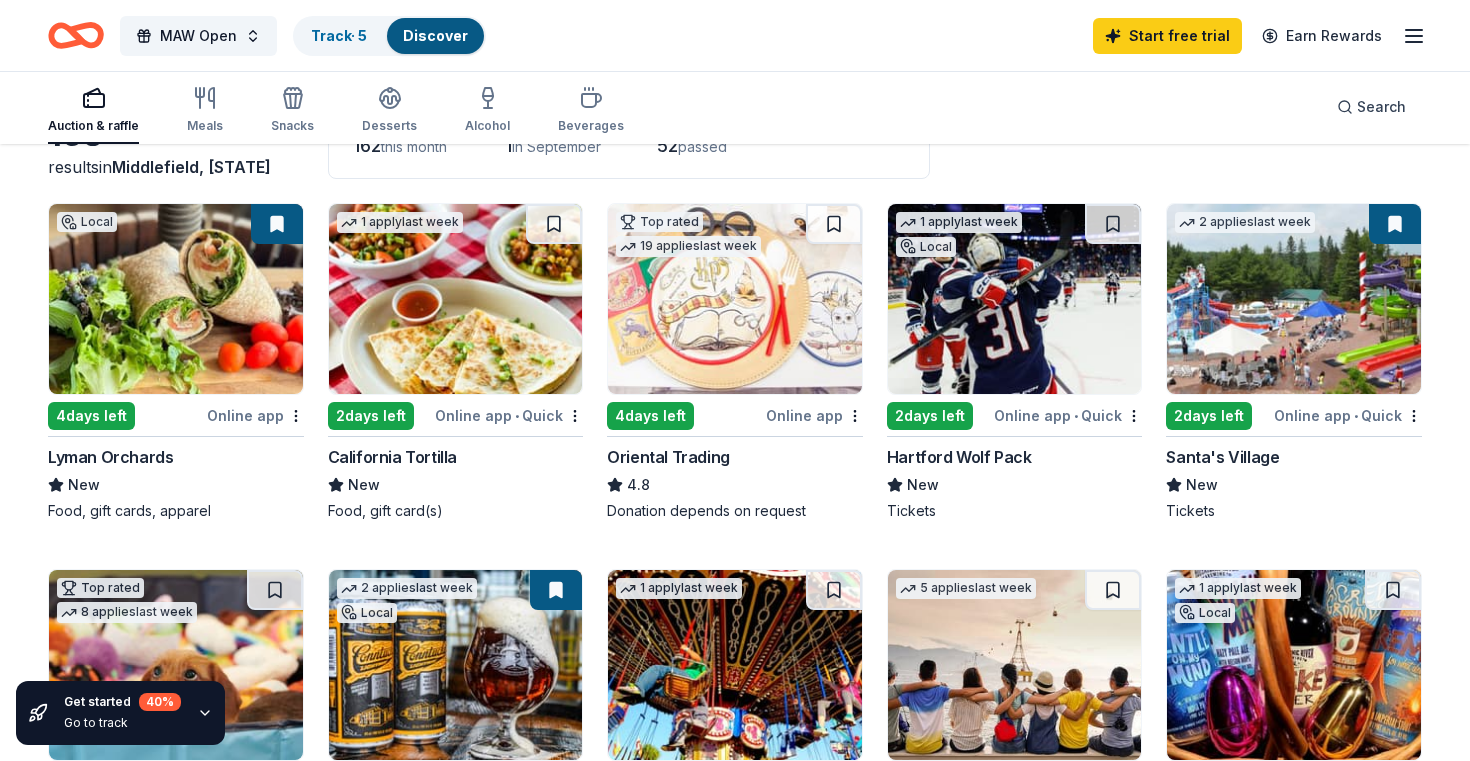 click at bounding box center (1294, 299) 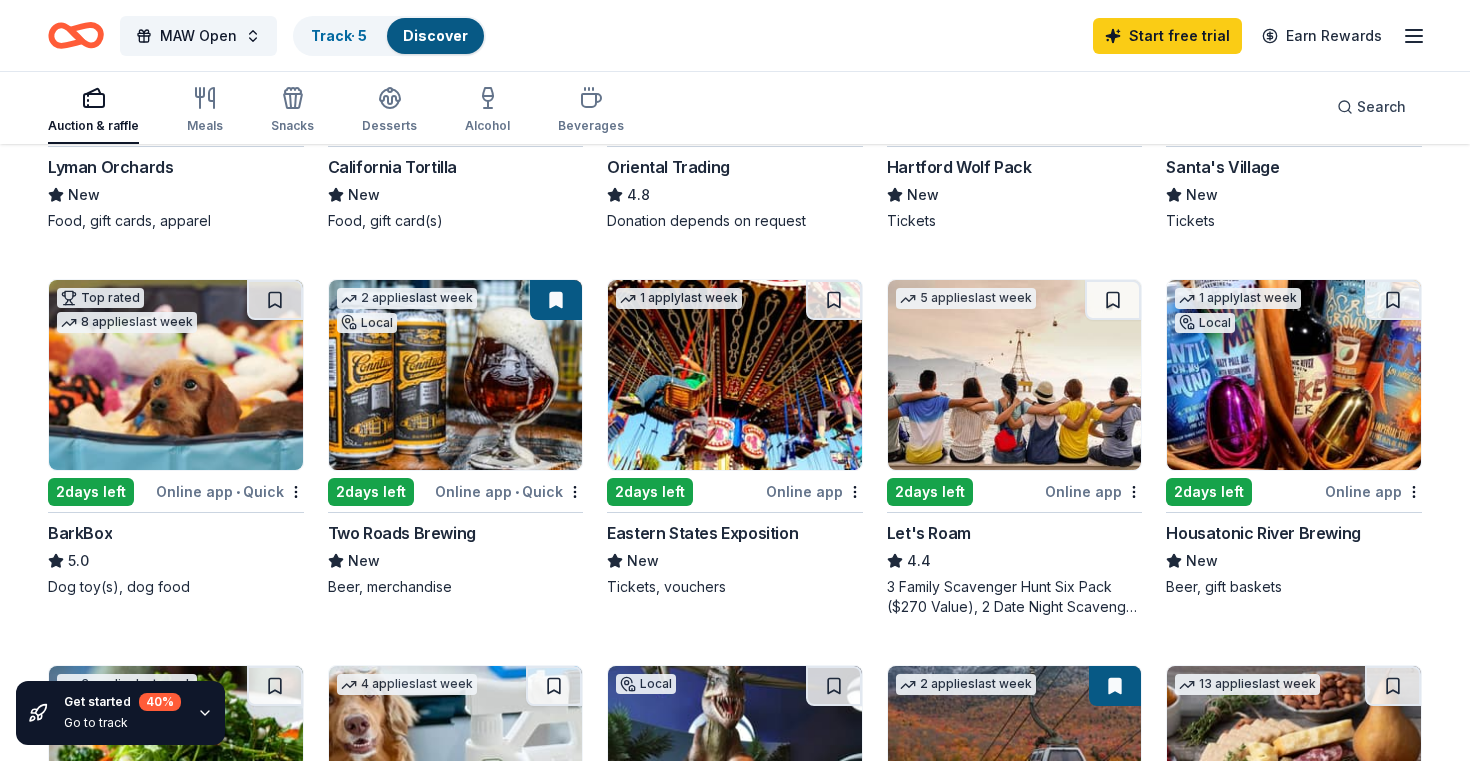 scroll, scrollTop: 461, scrollLeft: 0, axis: vertical 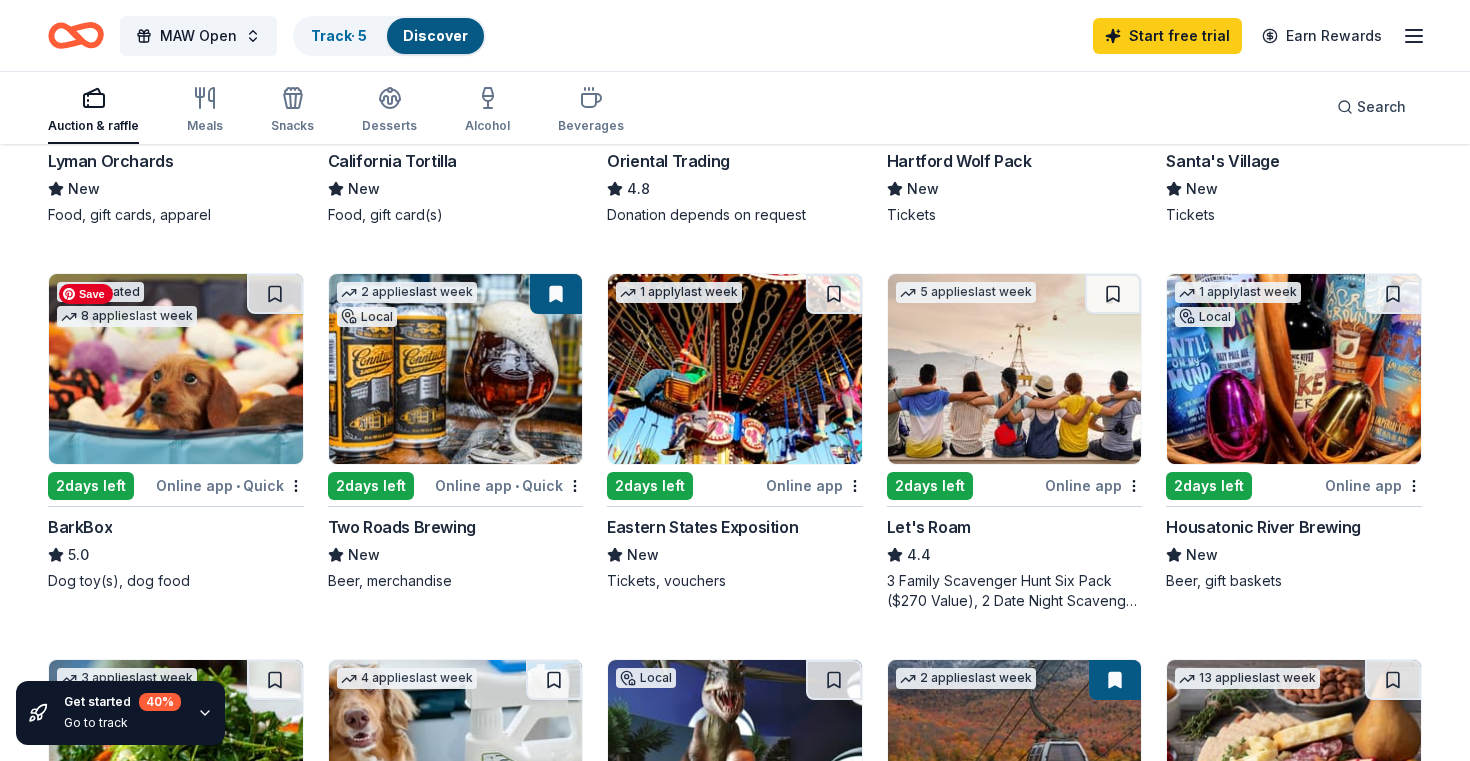 click at bounding box center [176, 369] 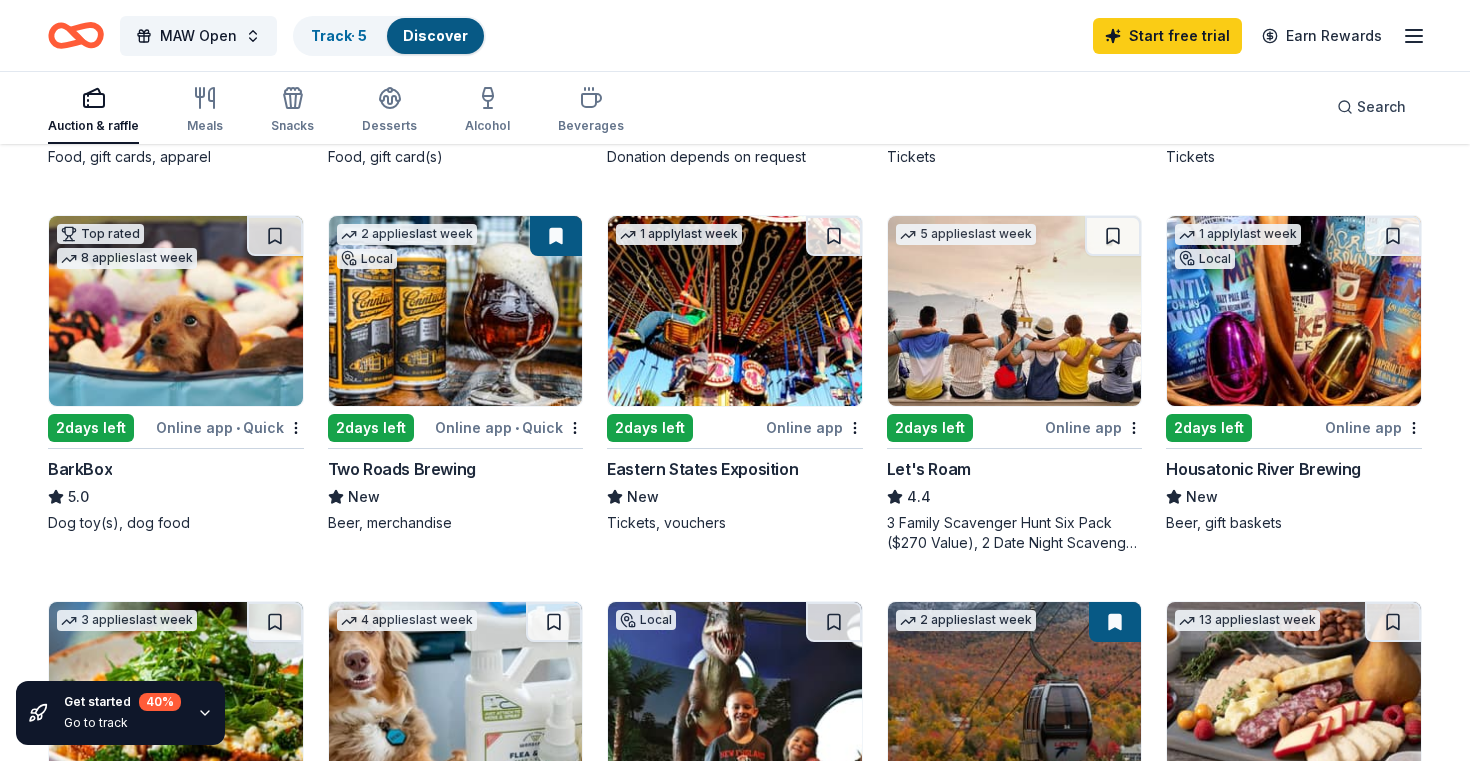 scroll, scrollTop: 530, scrollLeft: 0, axis: vertical 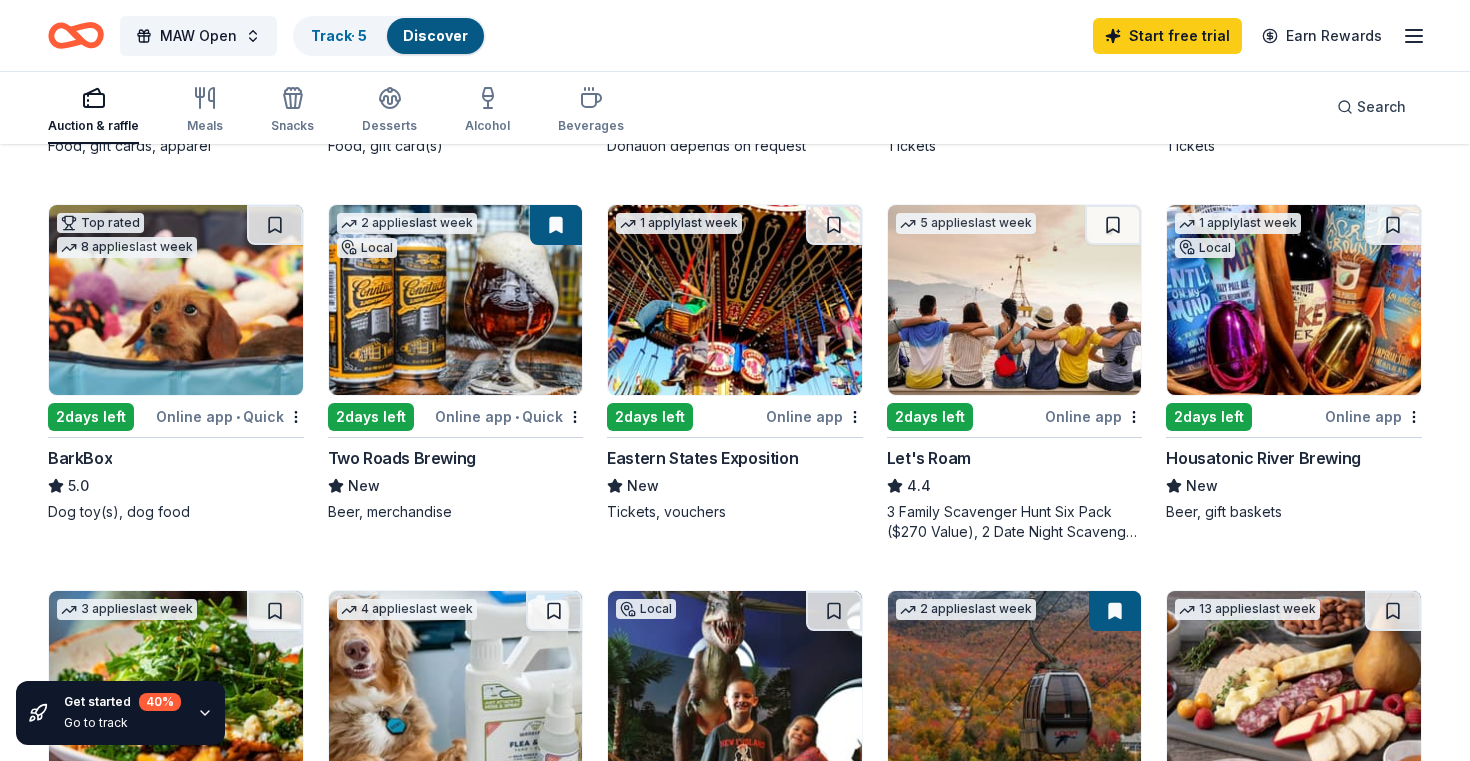 click at bounding box center [456, 300] 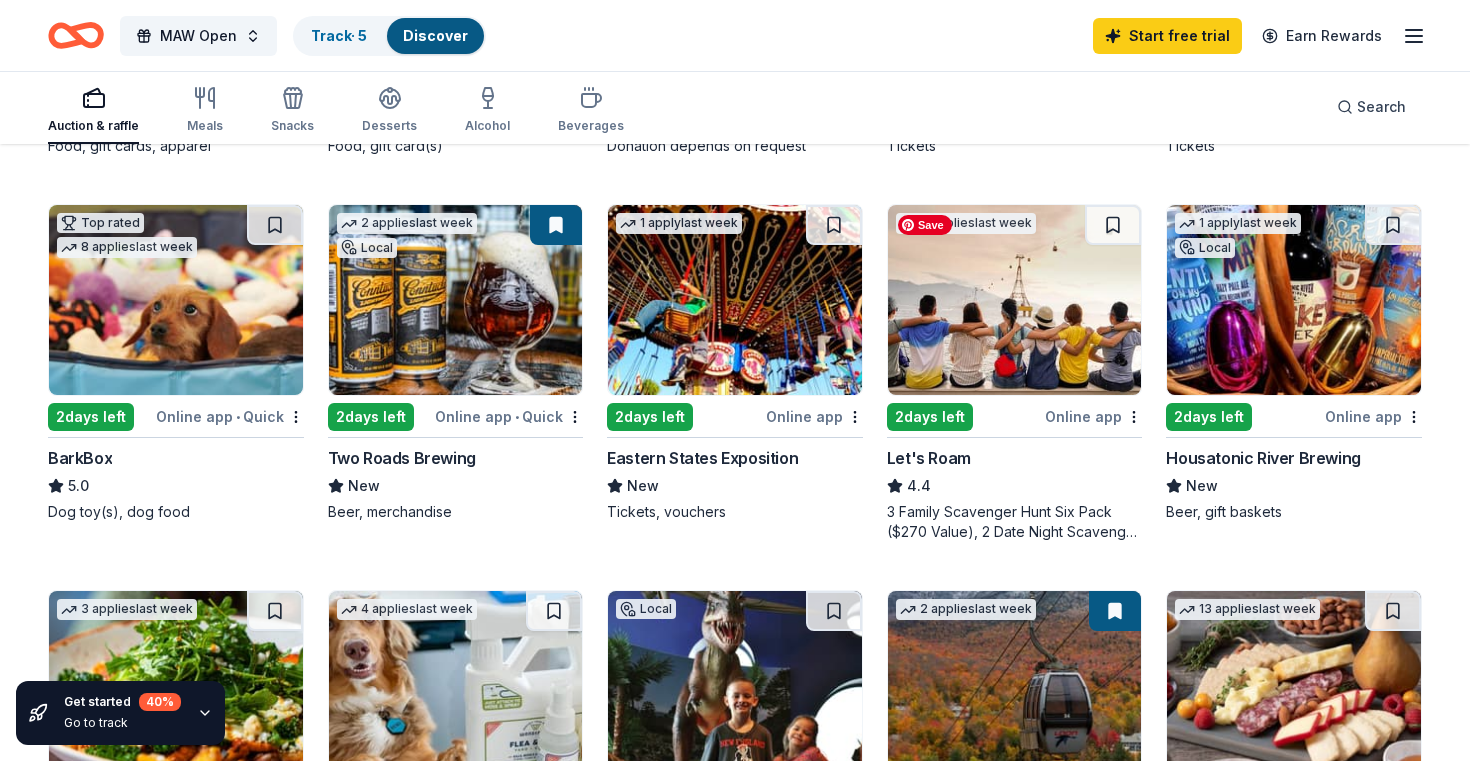 click at bounding box center (1015, 300) 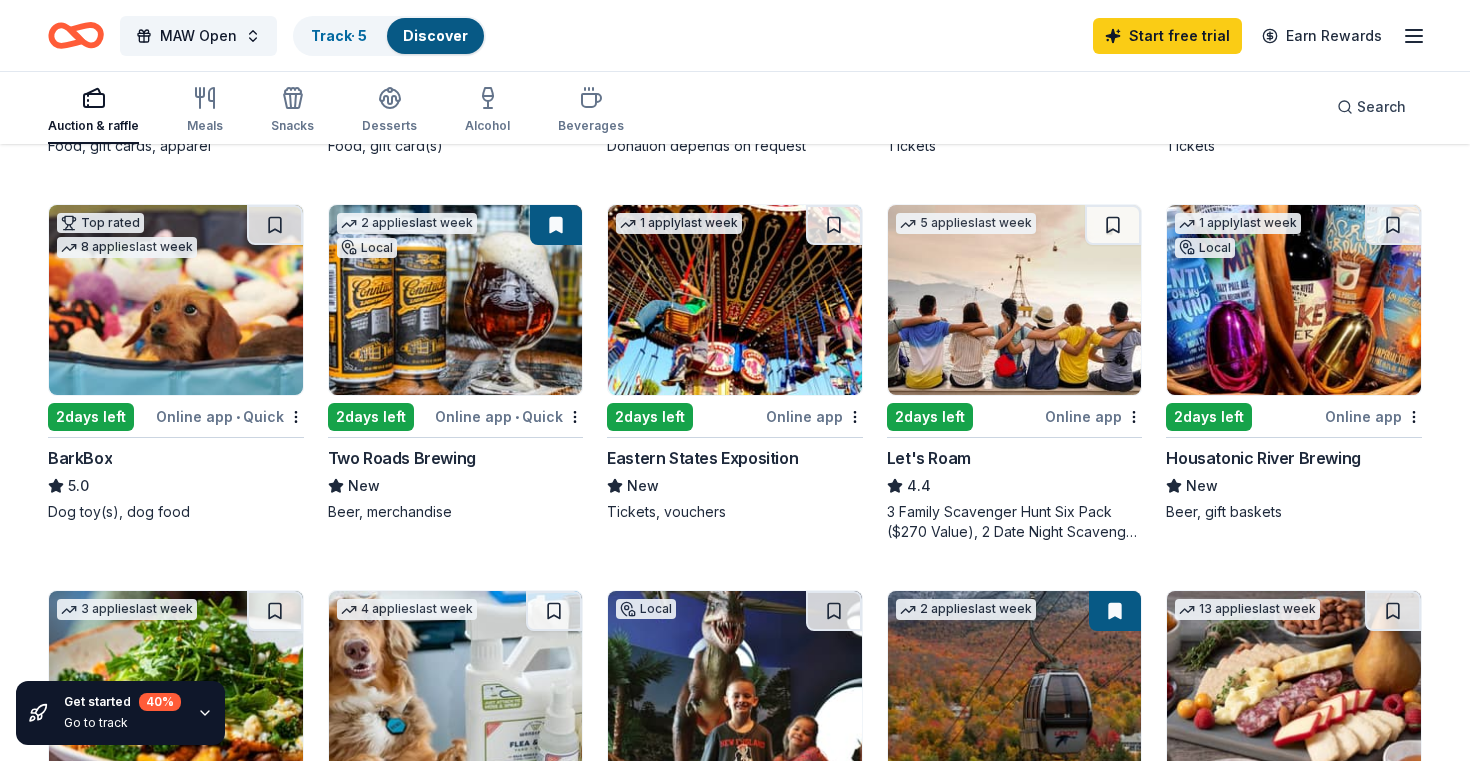 click at bounding box center [1294, 300] 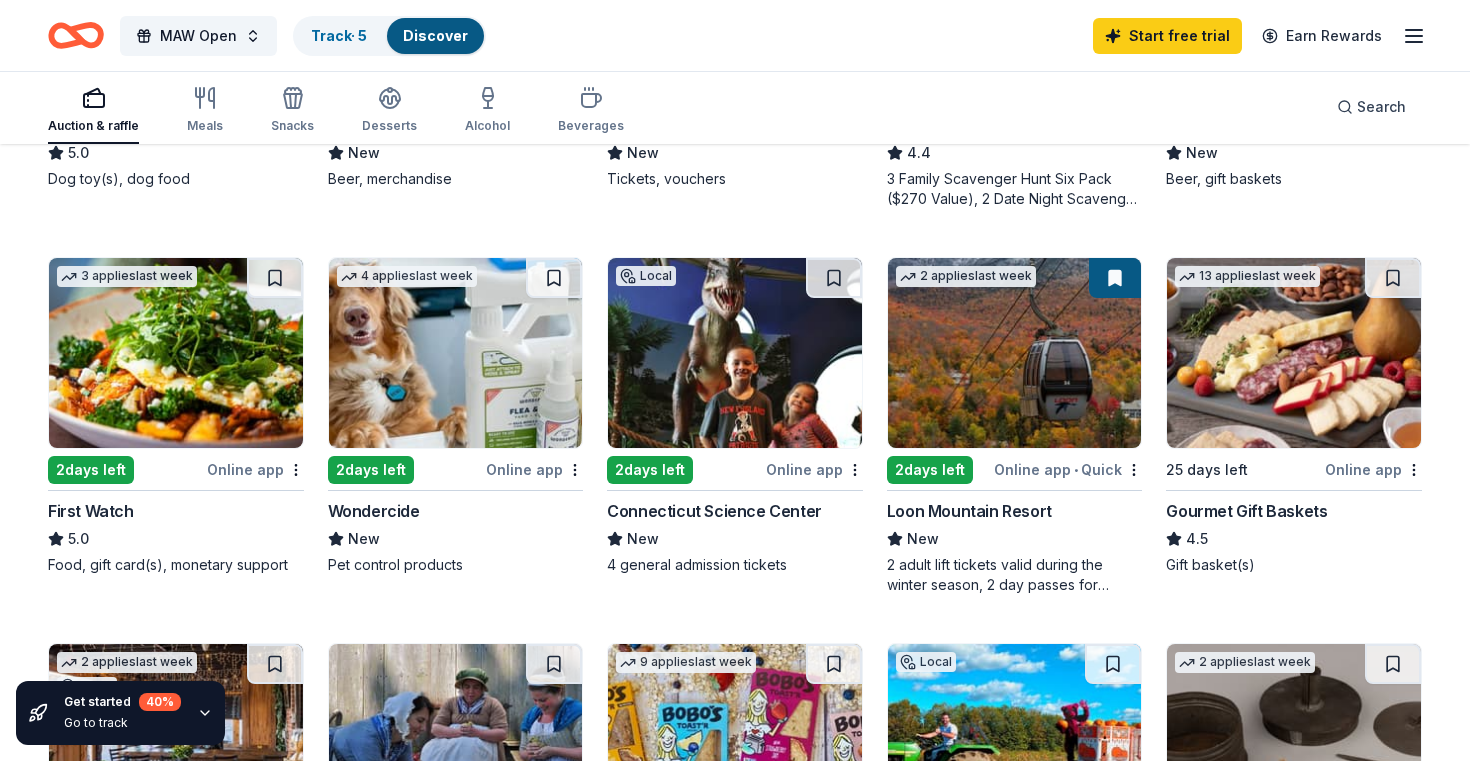 scroll, scrollTop: 871, scrollLeft: 0, axis: vertical 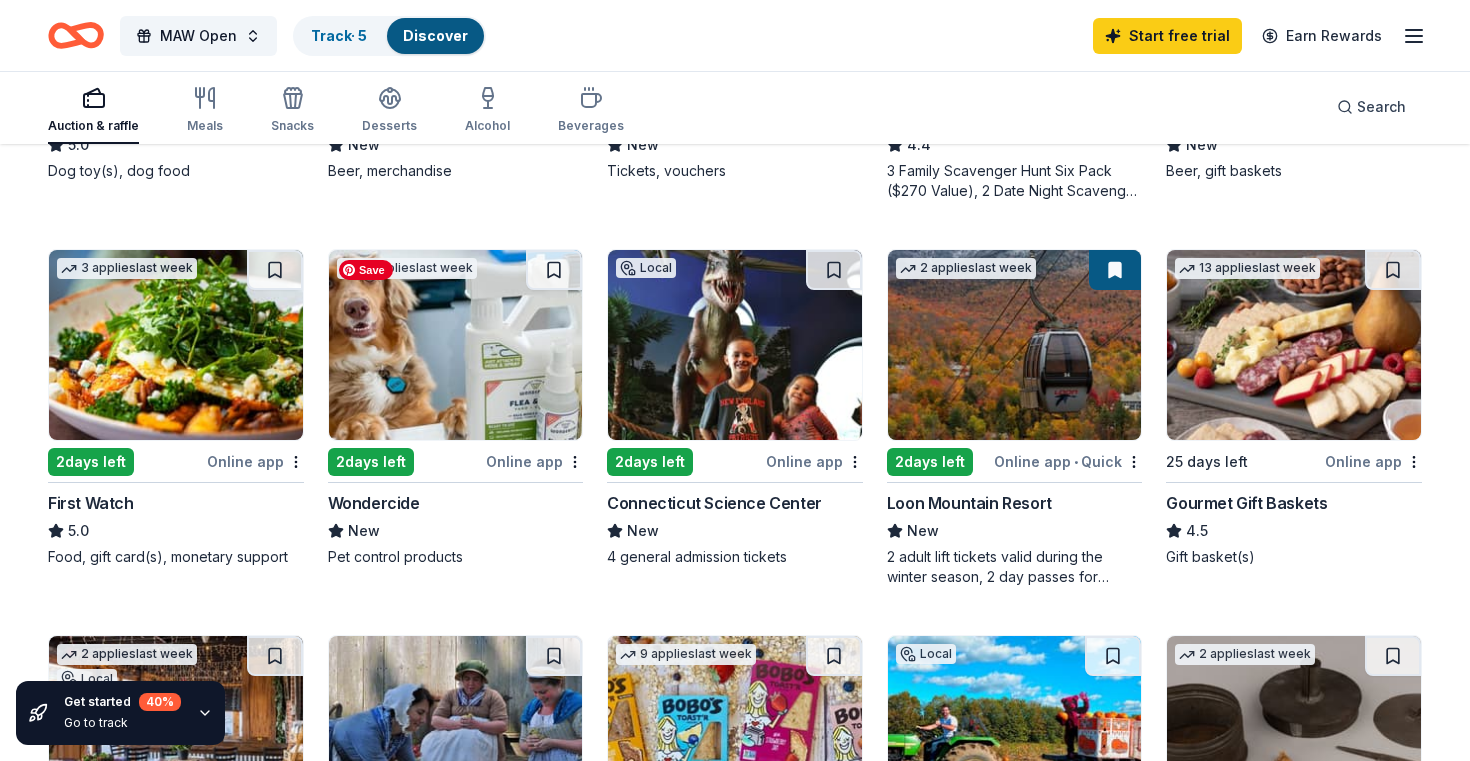 click at bounding box center [456, 345] 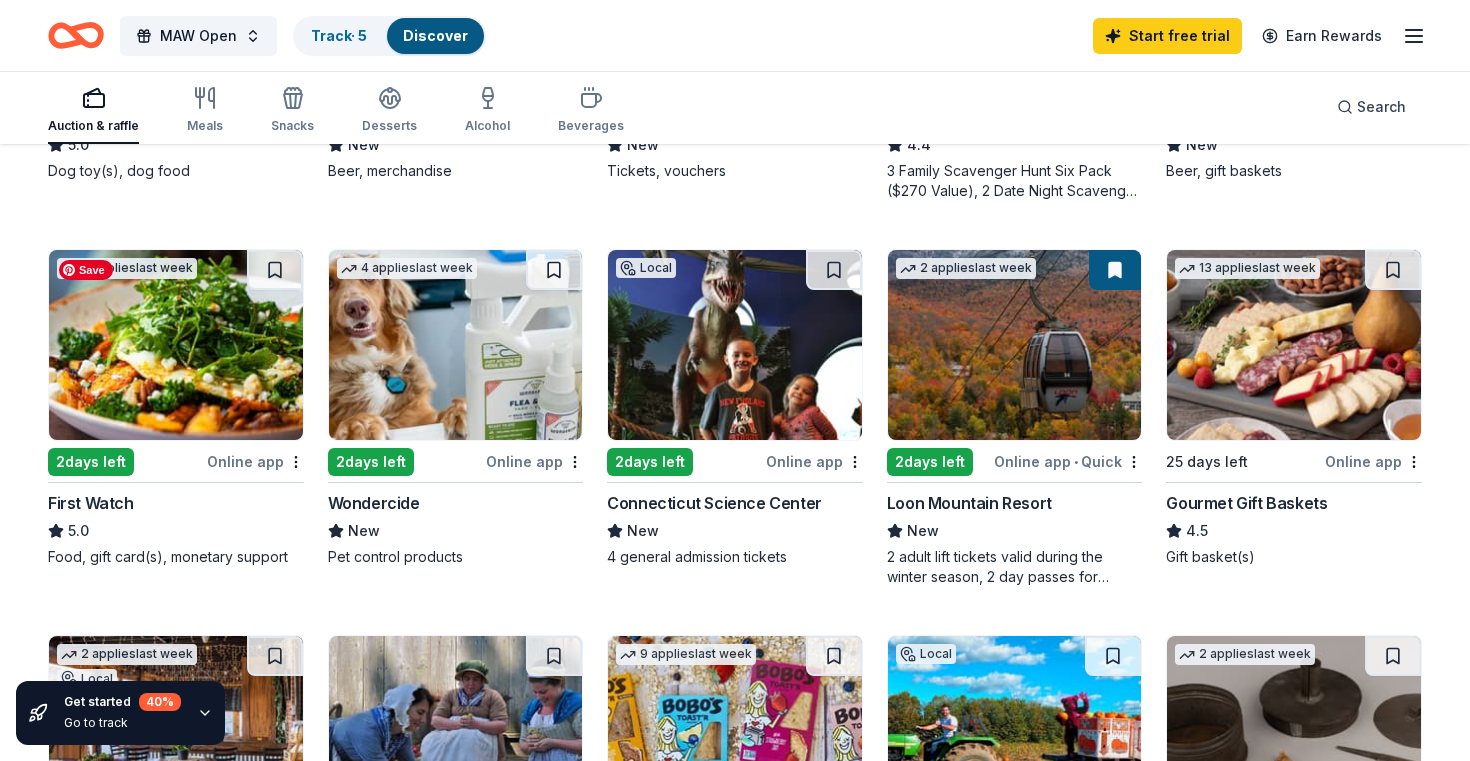 click at bounding box center (176, 345) 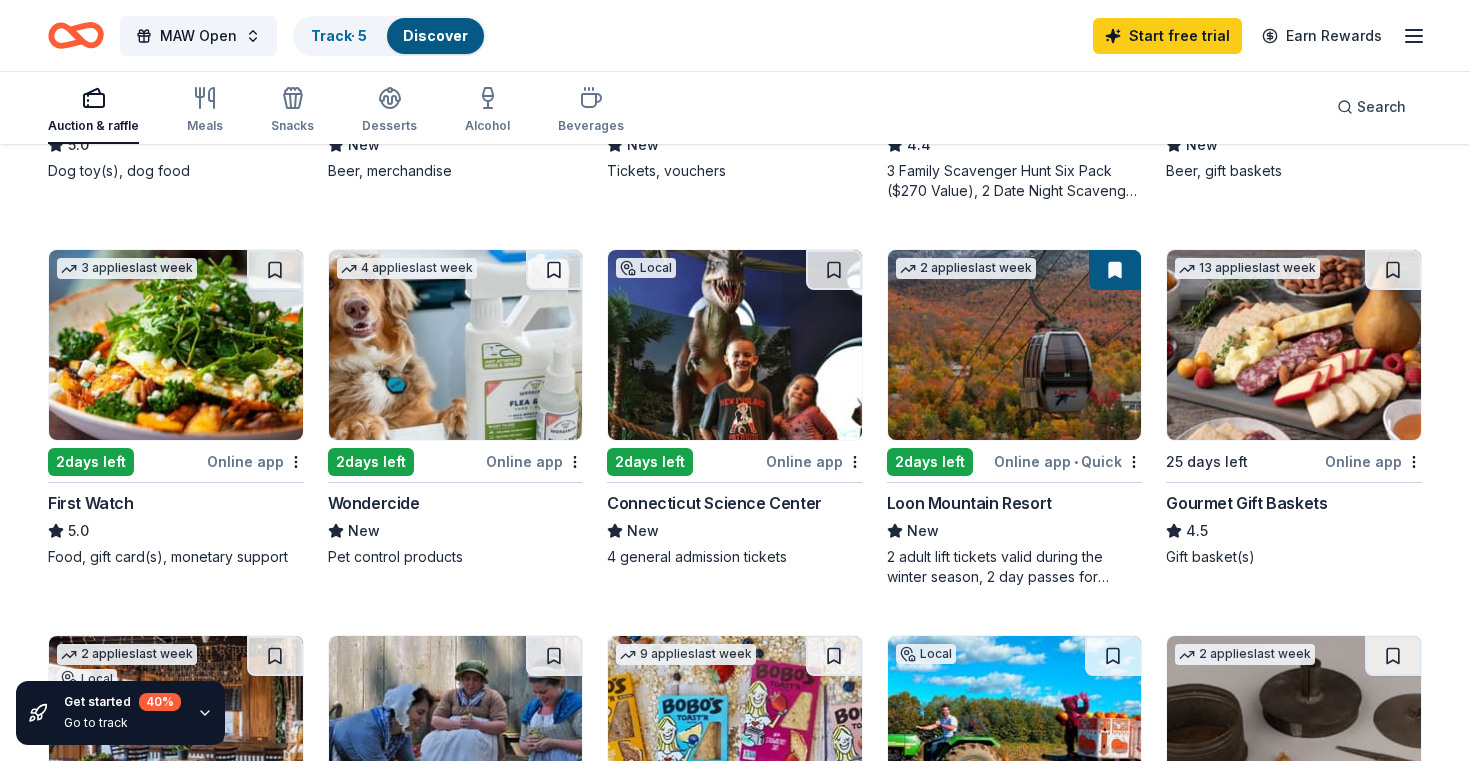 click at bounding box center [735, 345] 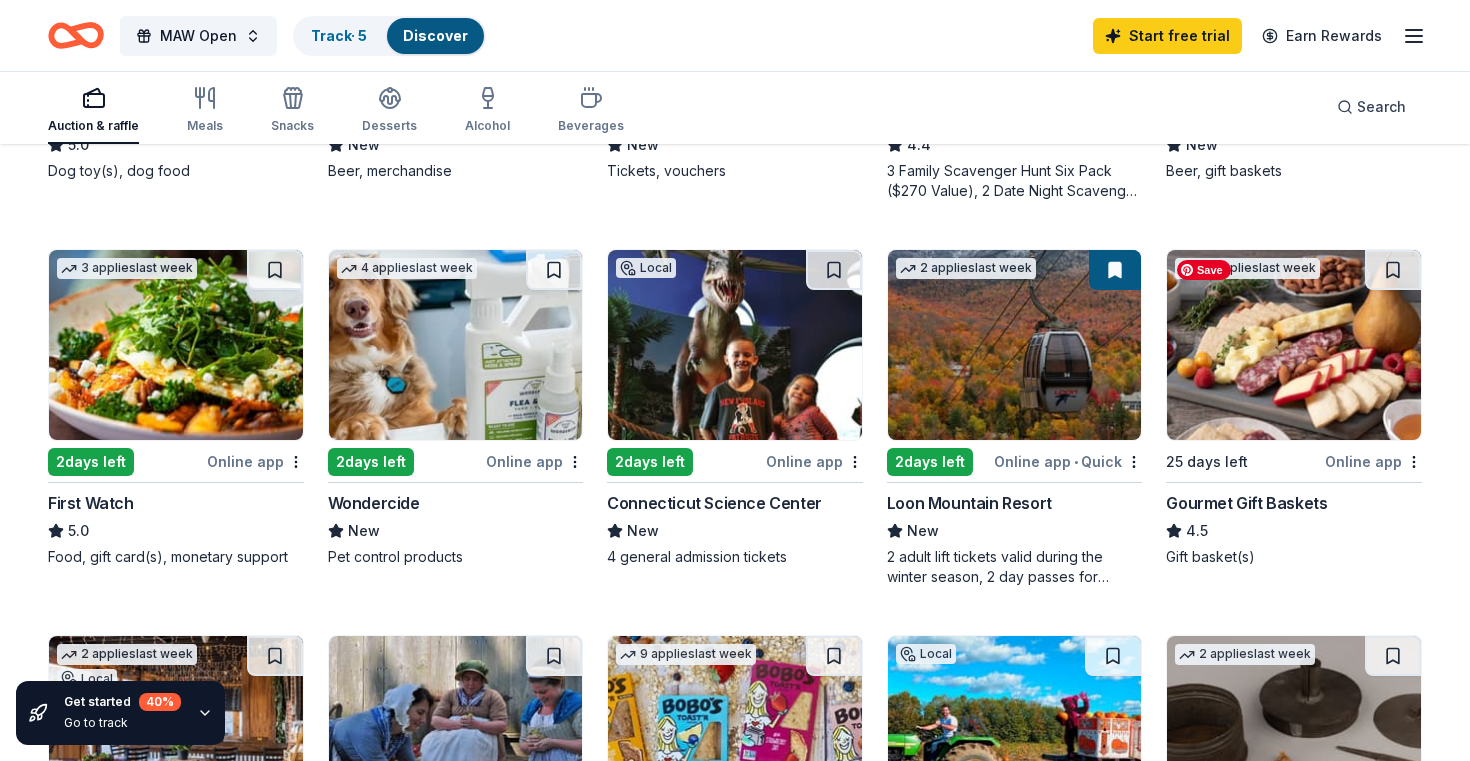 click at bounding box center (1294, 345) 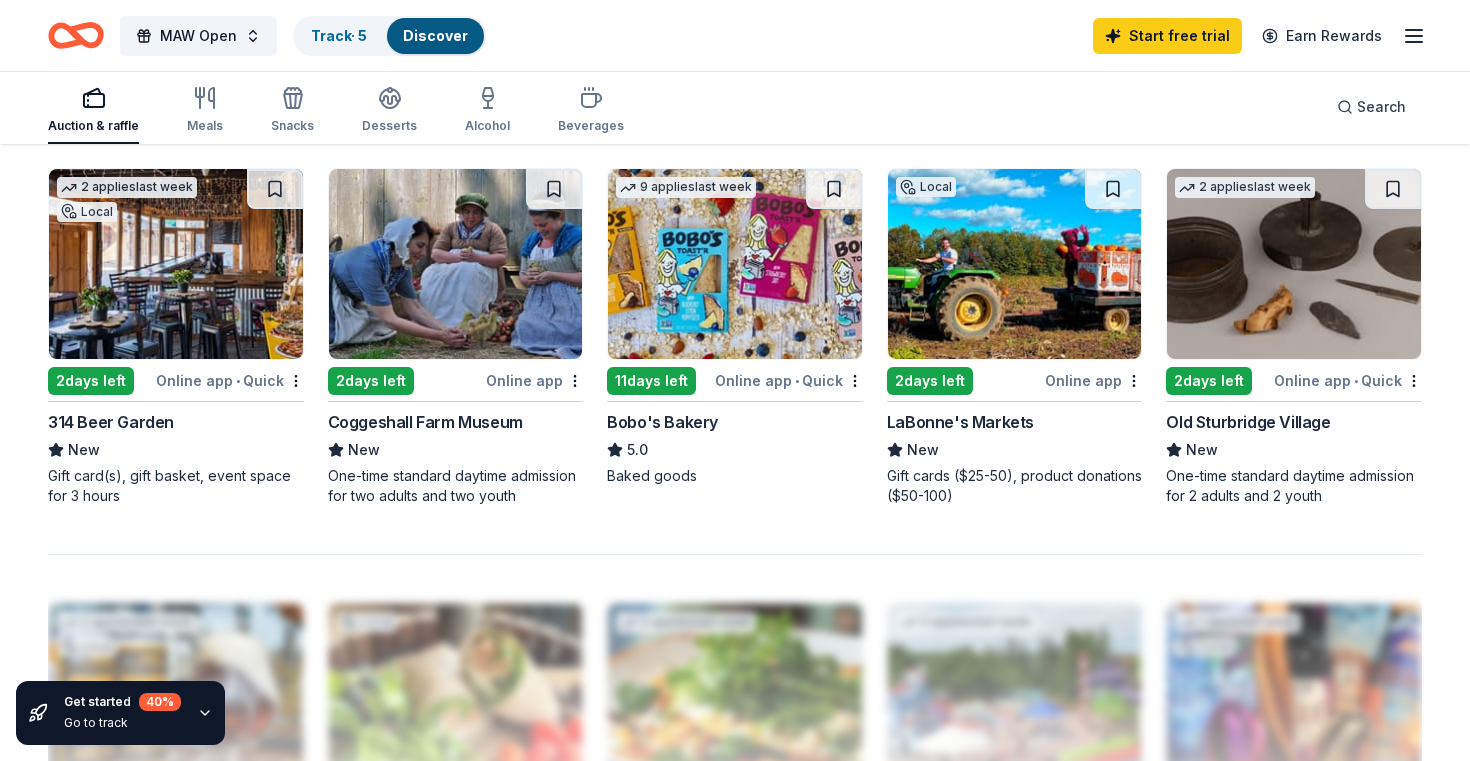 scroll, scrollTop: 1356, scrollLeft: 0, axis: vertical 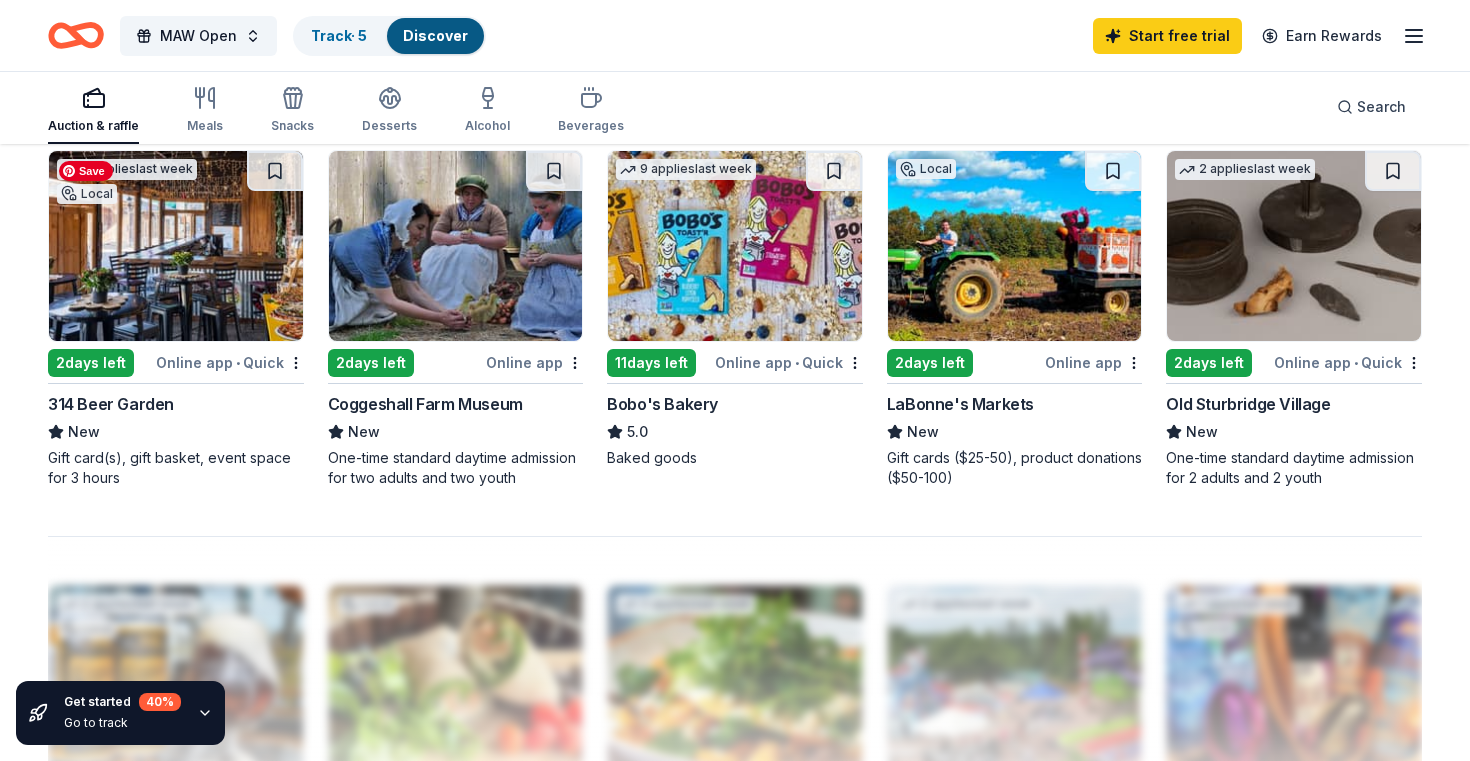 click at bounding box center [176, 246] 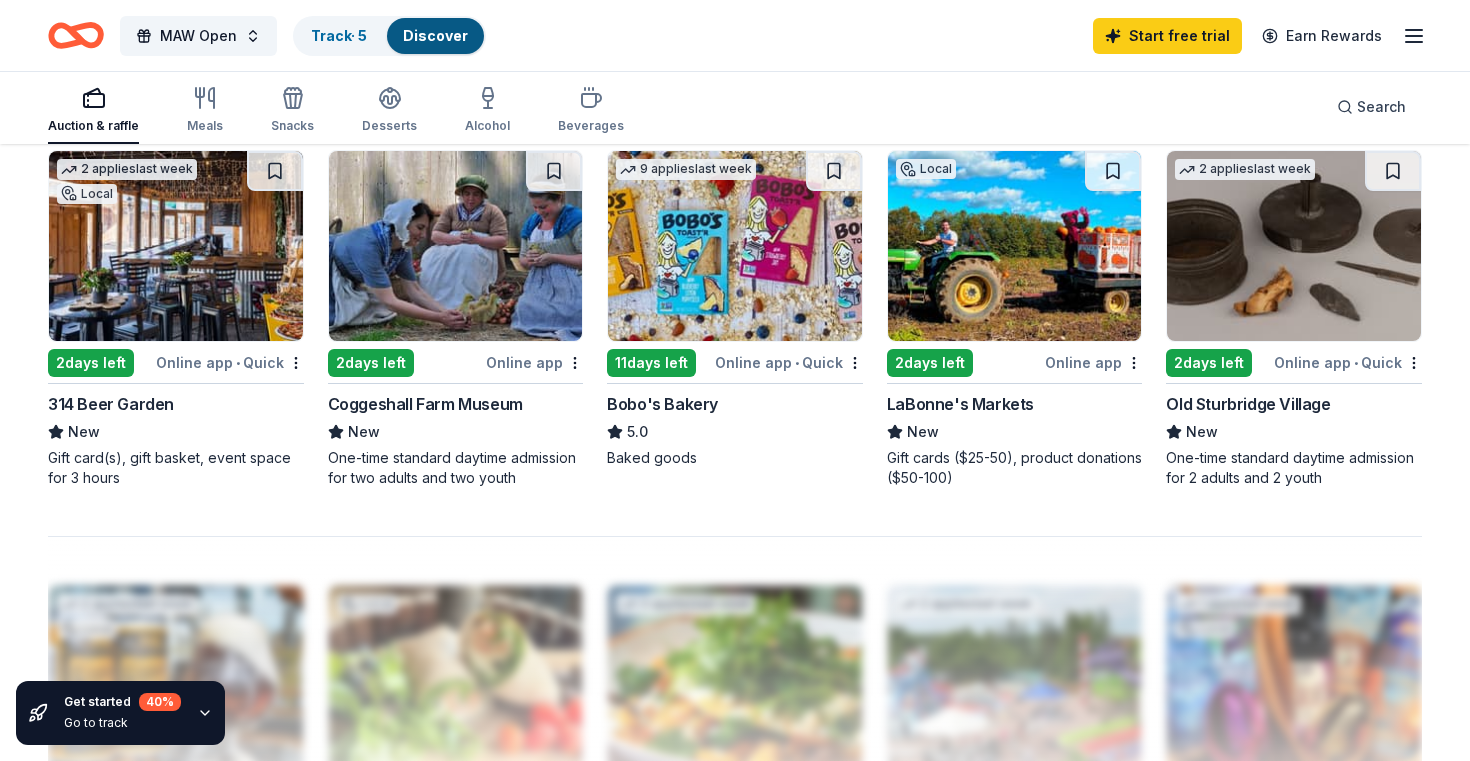 click at bounding box center (456, 246) 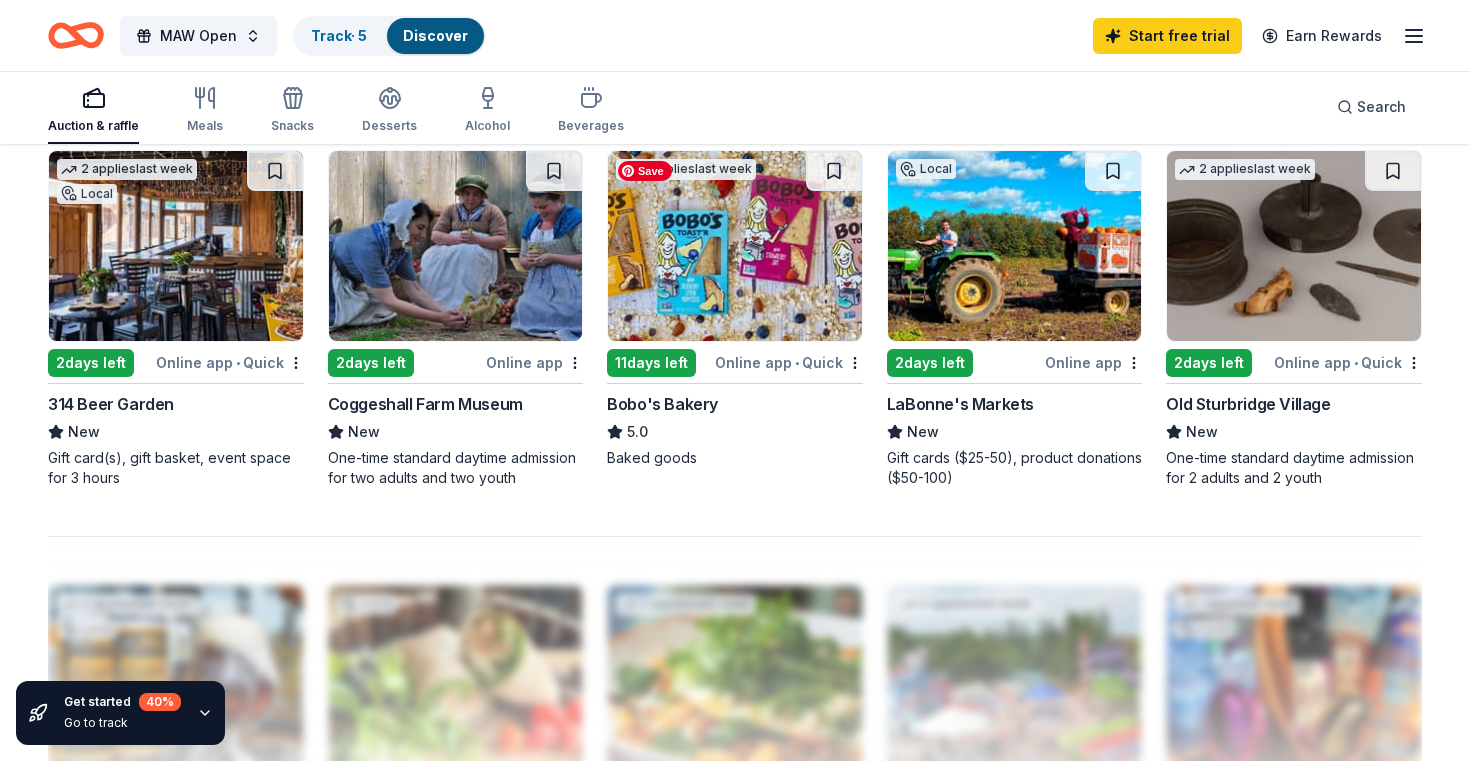 click at bounding box center [735, 246] 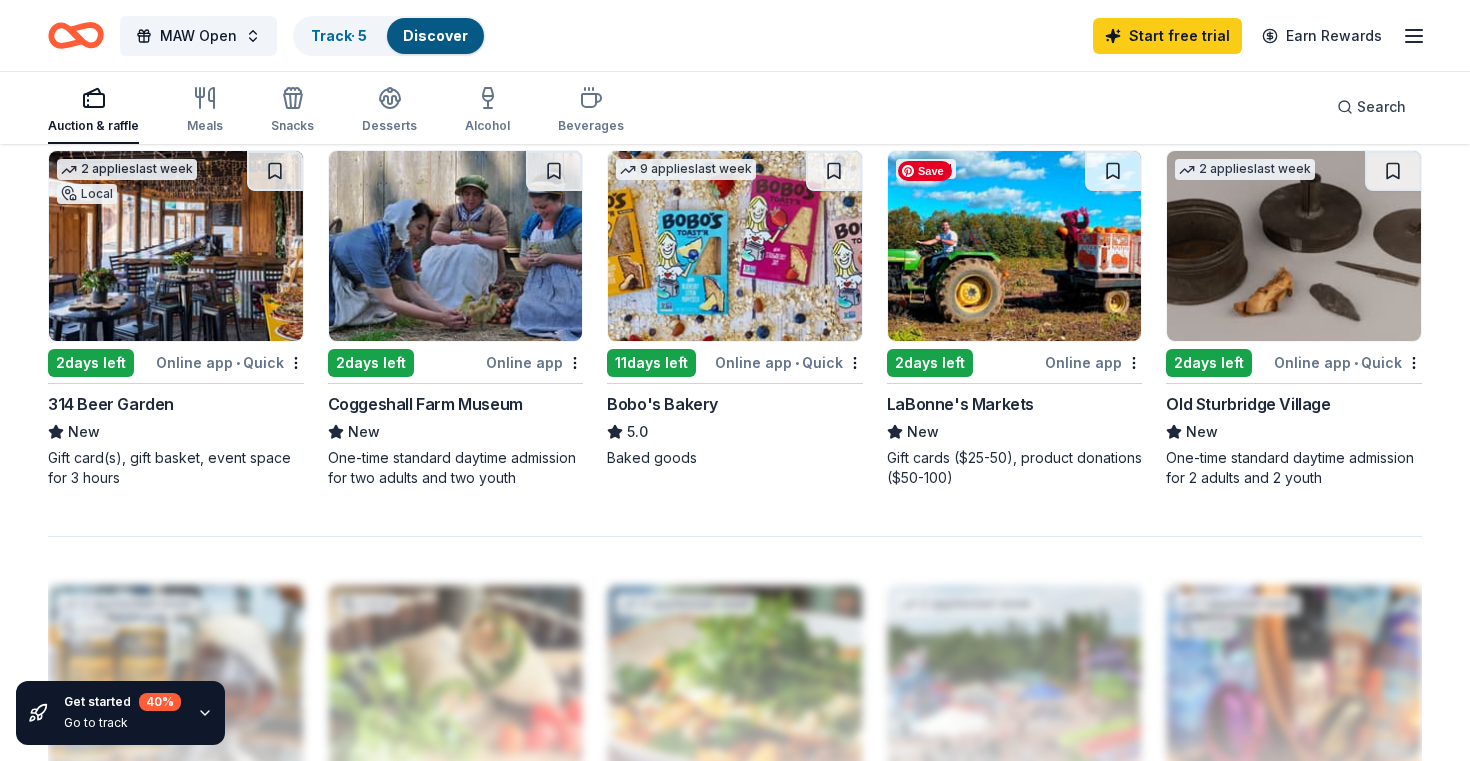 click at bounding box center [1015, 246] 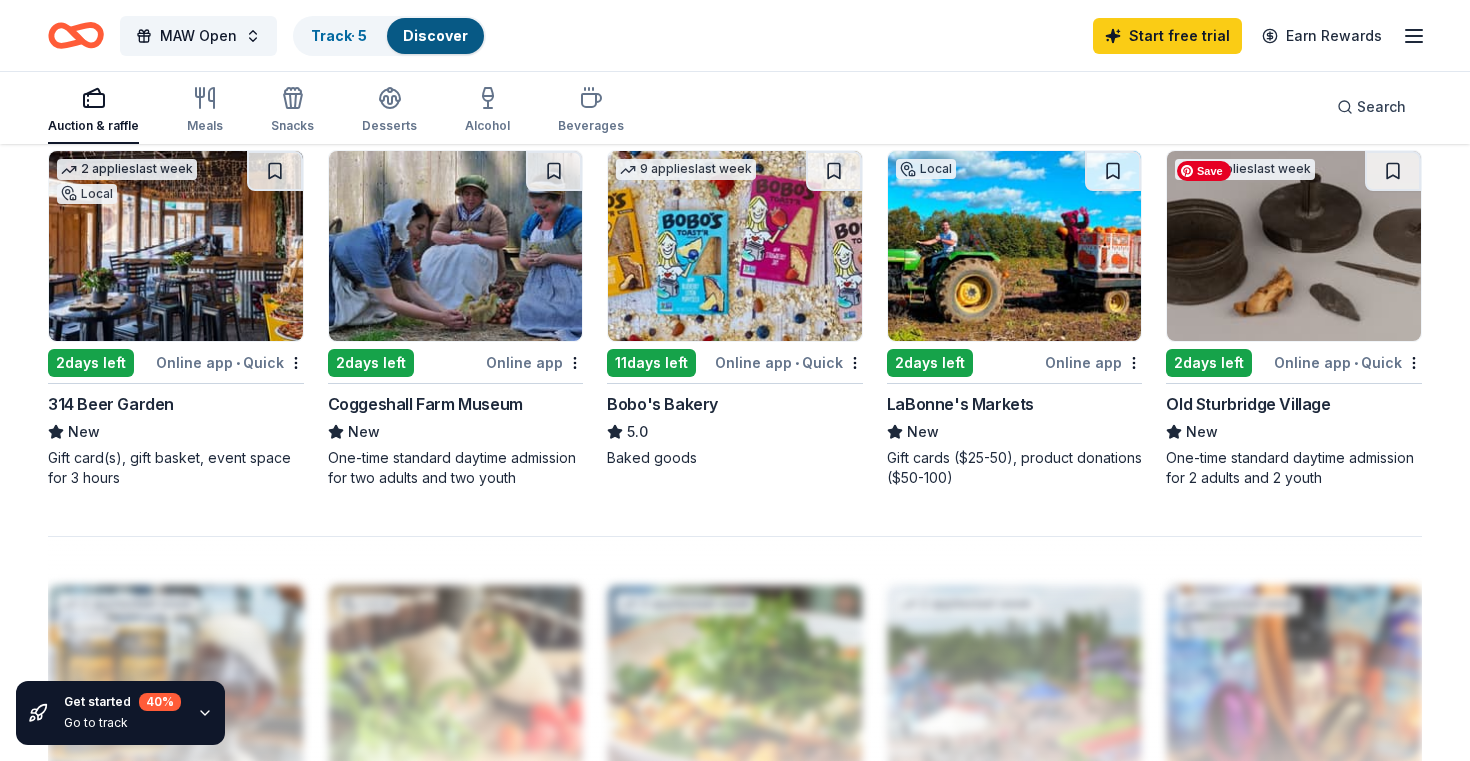 click at bounding box center (1294, 246) 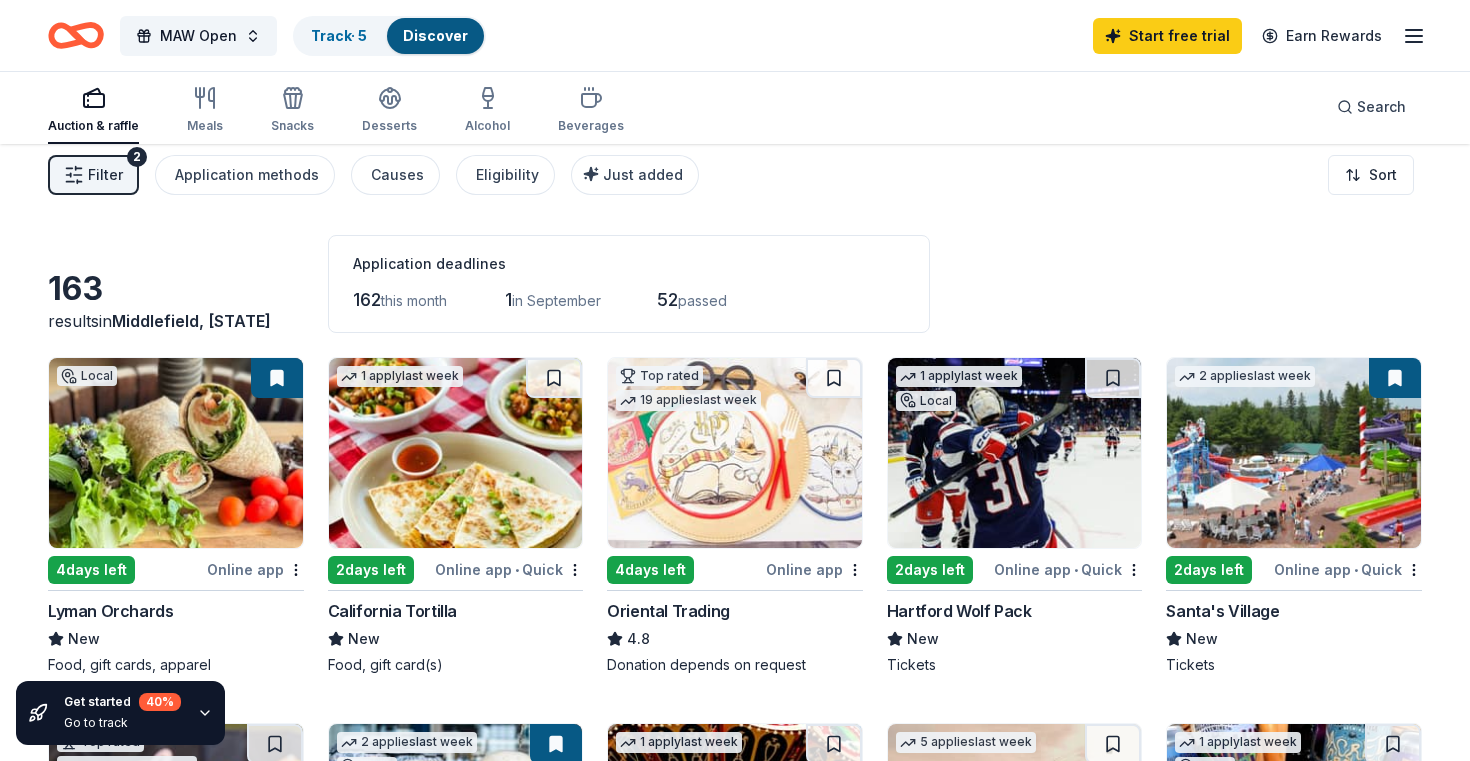 scroll, scrollTop: 12, scrollLeft: 0, axis: vertical 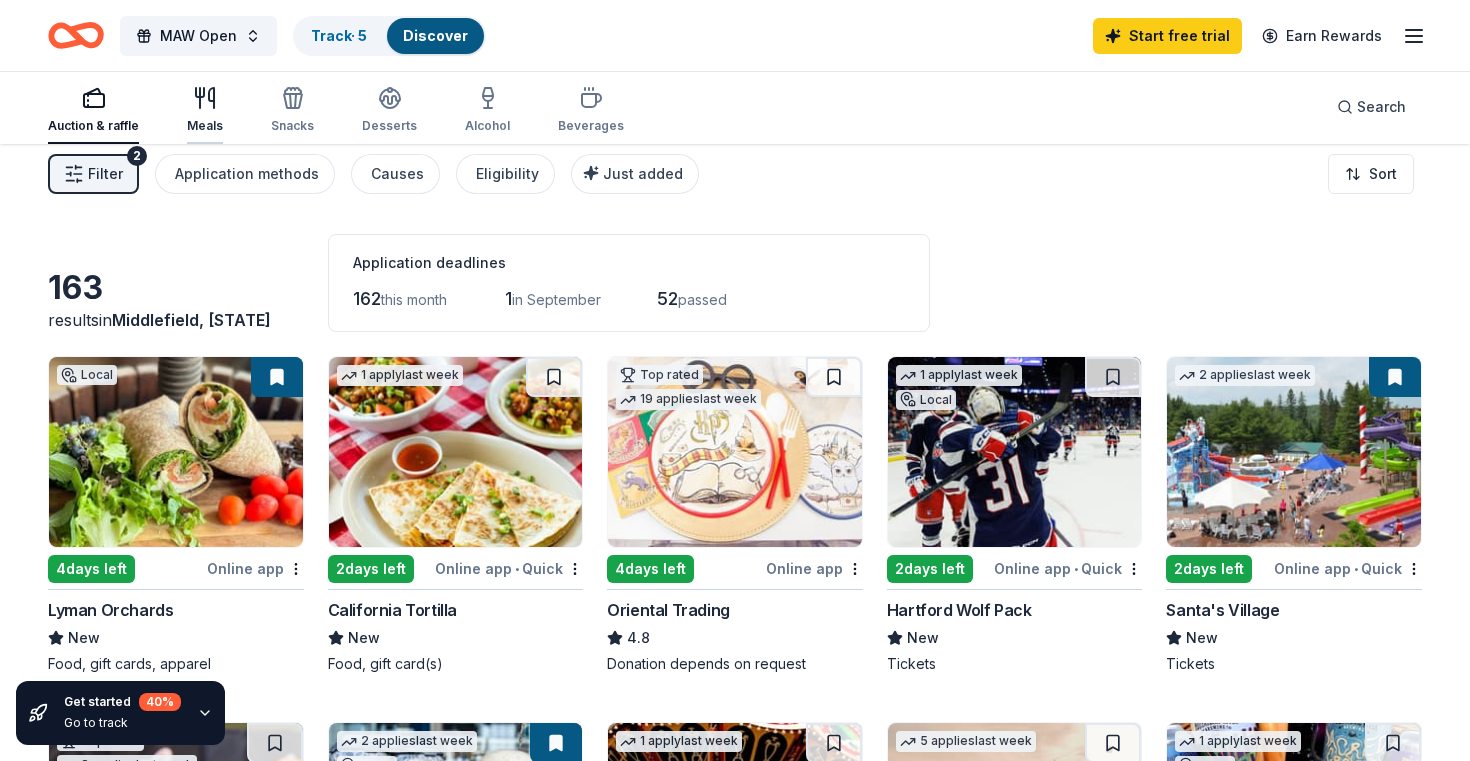 click 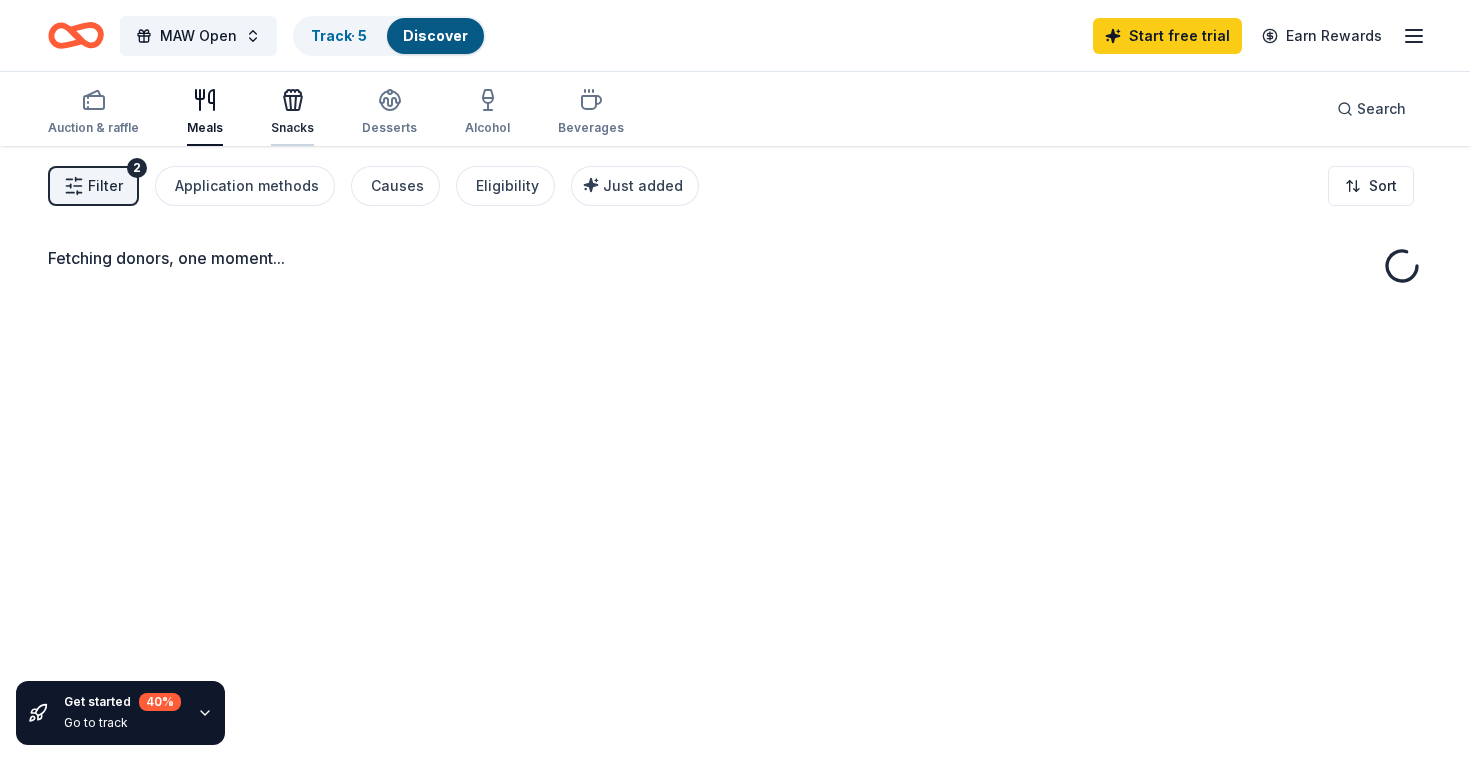 click 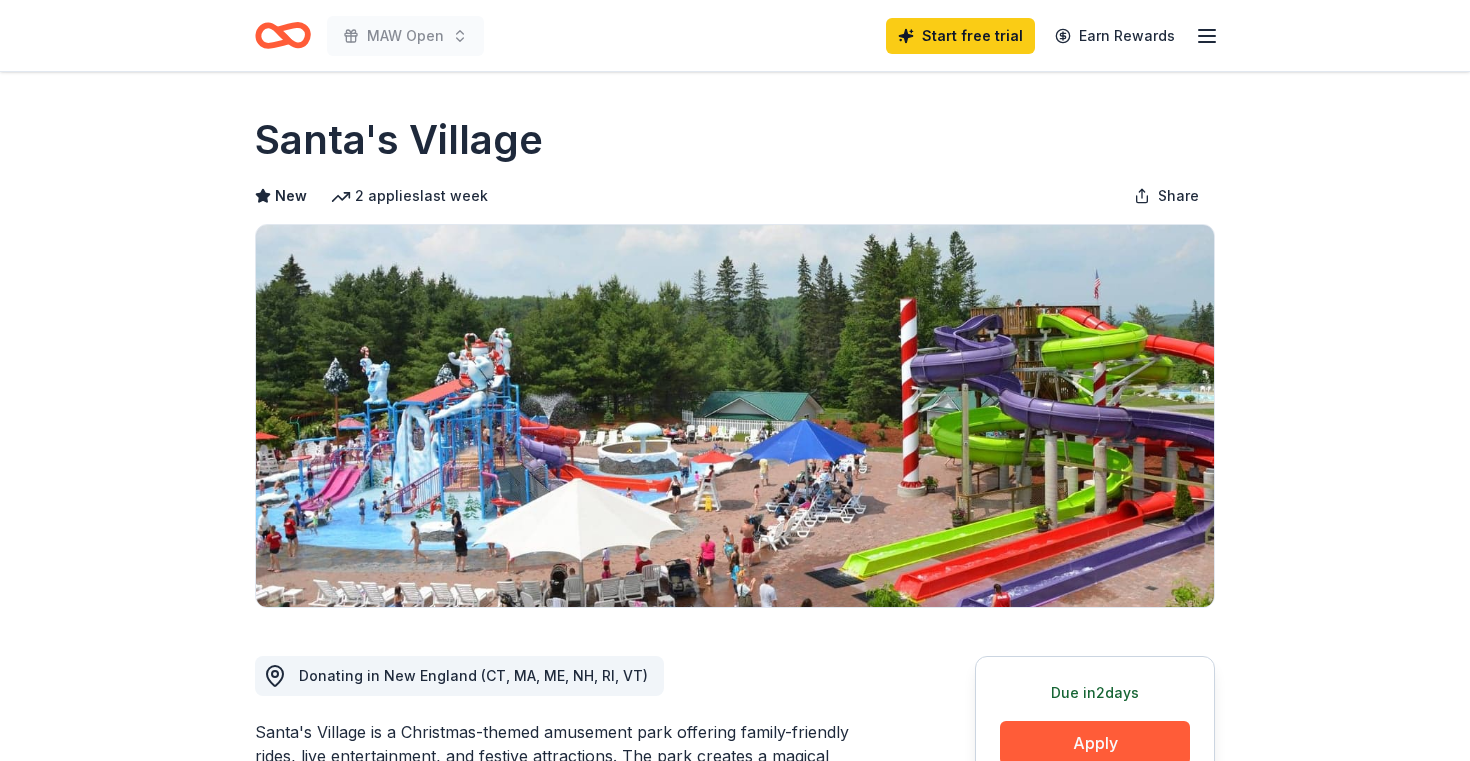 scroll, scrollTop: 0, scrollLeft: 0, axis: both 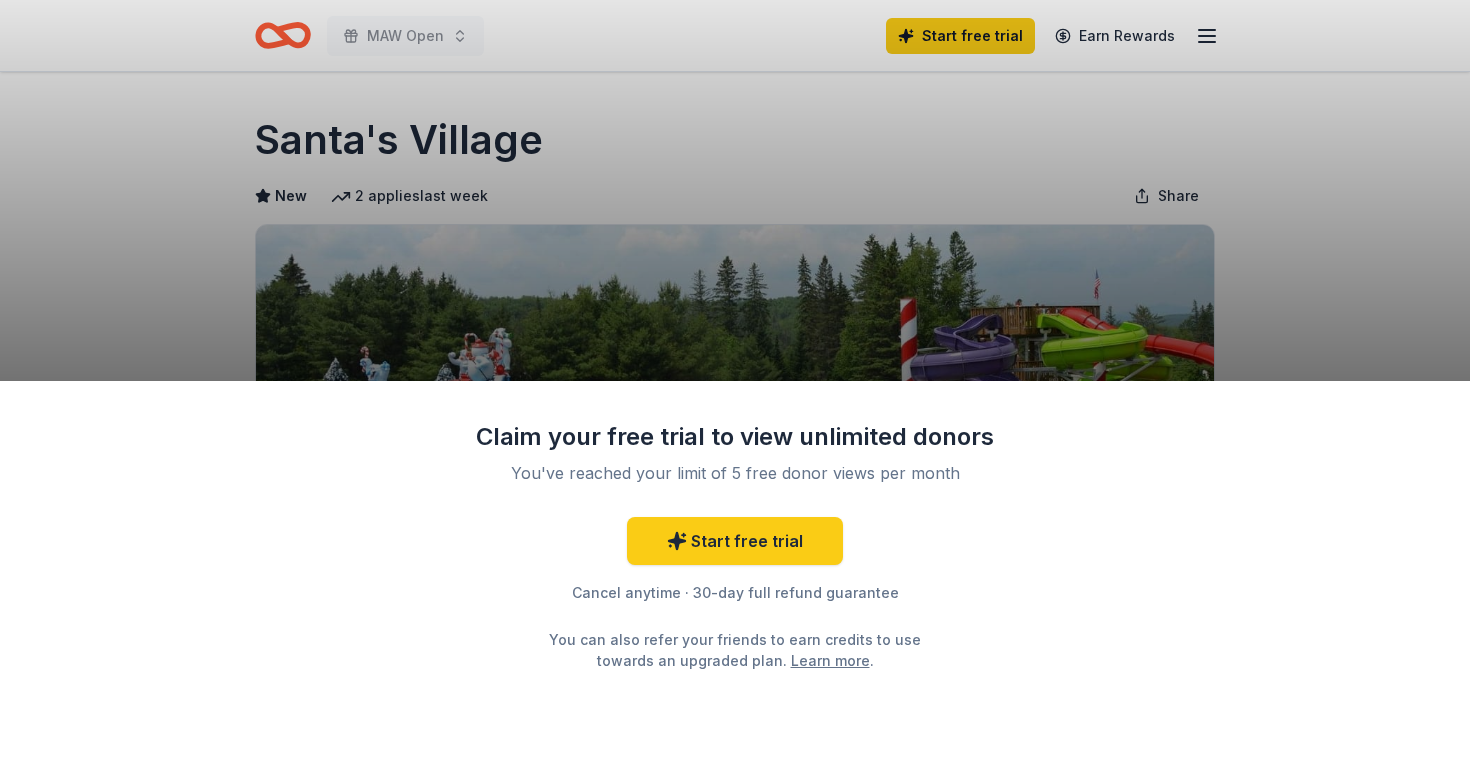 drag, startPoint x: 600, startPoint y: 136, endPoint x: 452, endPoint y: 130, distance: 148.12157 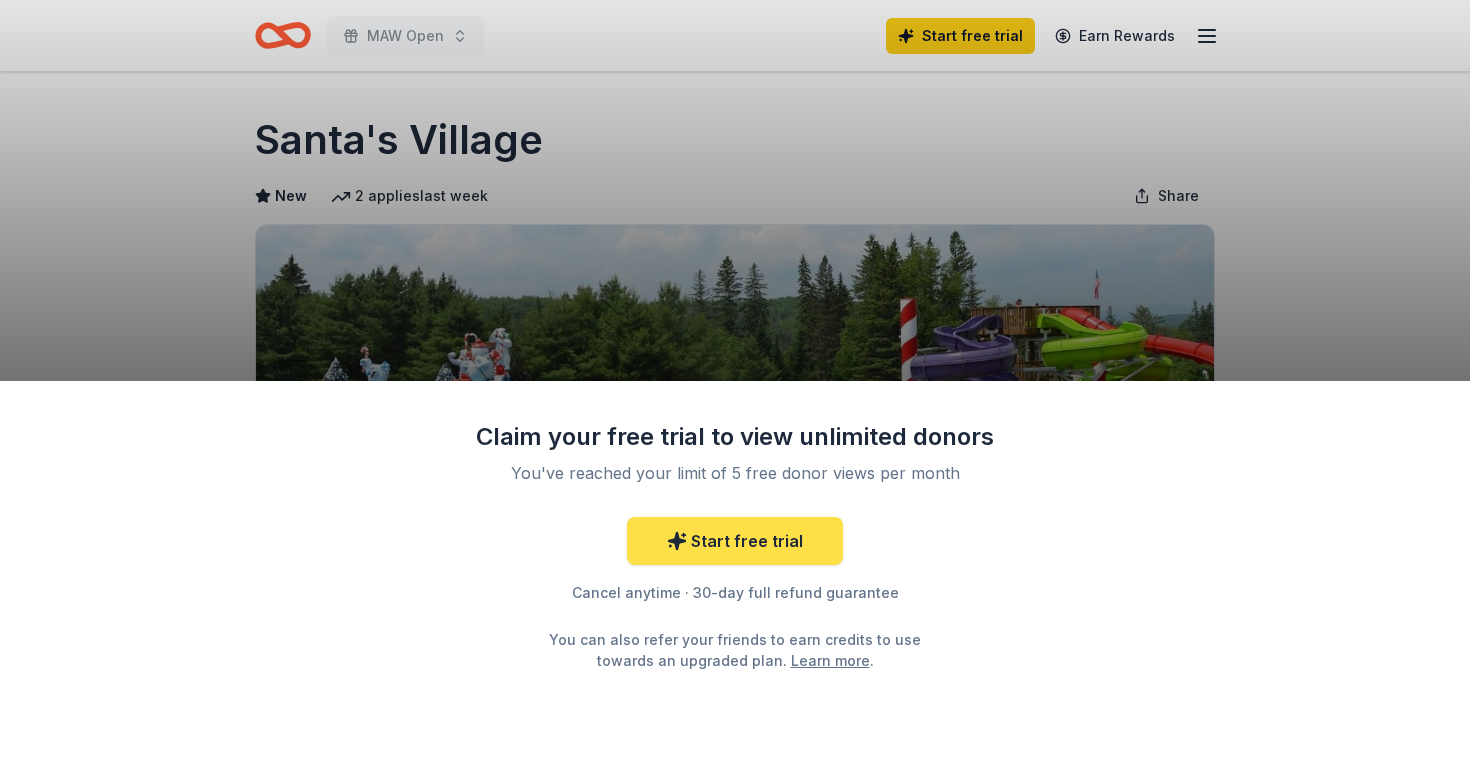 click on "Start free  trial" at bounding box center (735, 541) 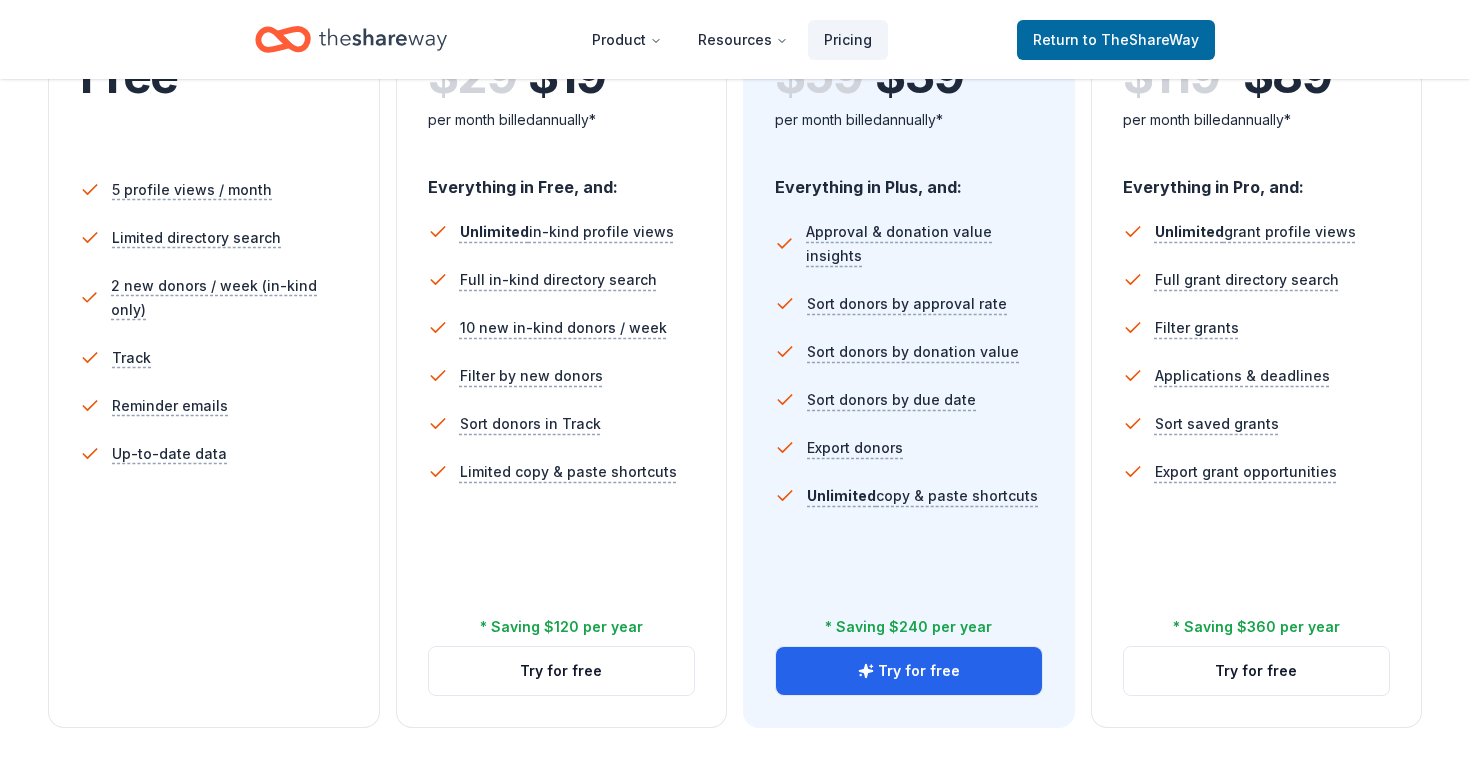 scroll, scrollTop: 0, scrollLeft: 0, axis: both 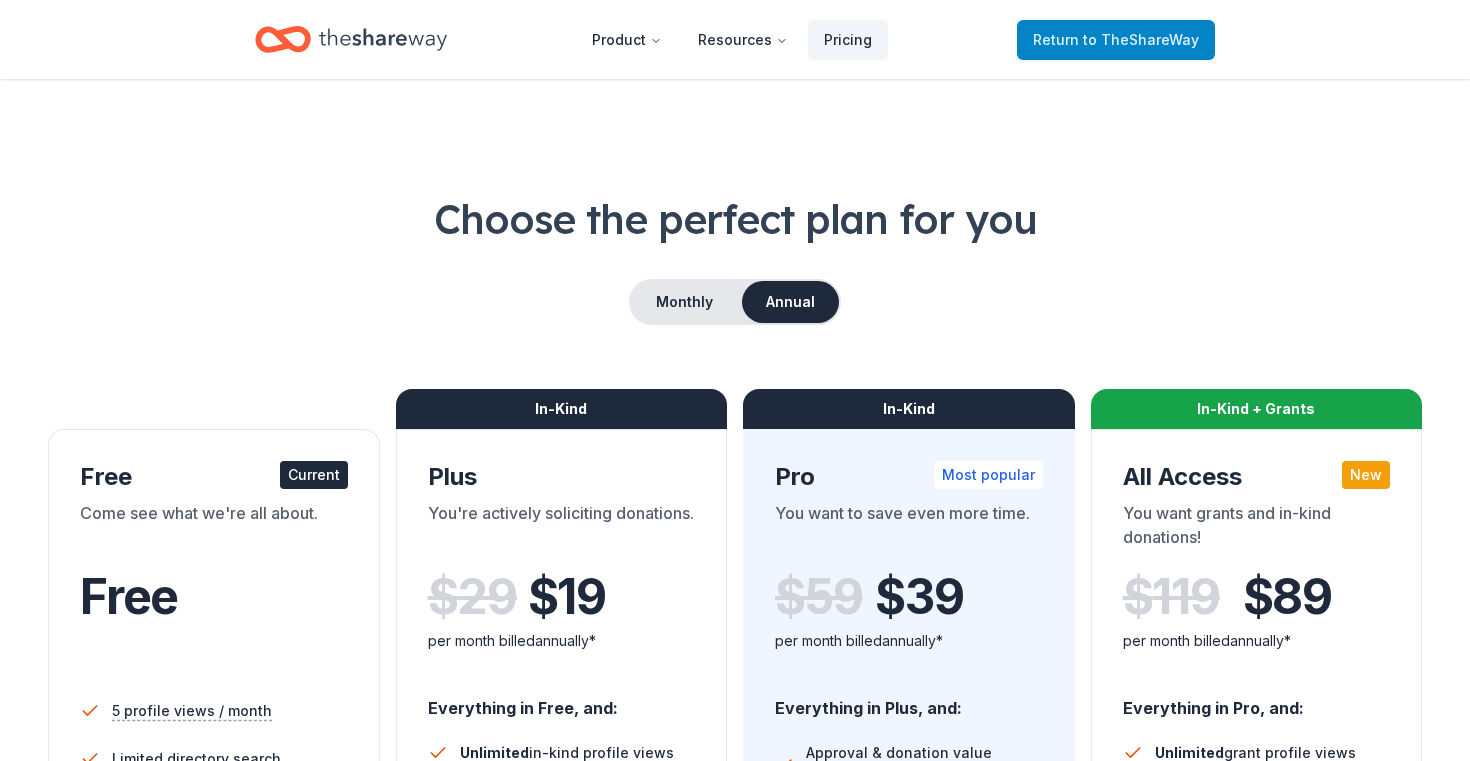 click on "Return to TheShareWay" at bounding box center [1116, 40] 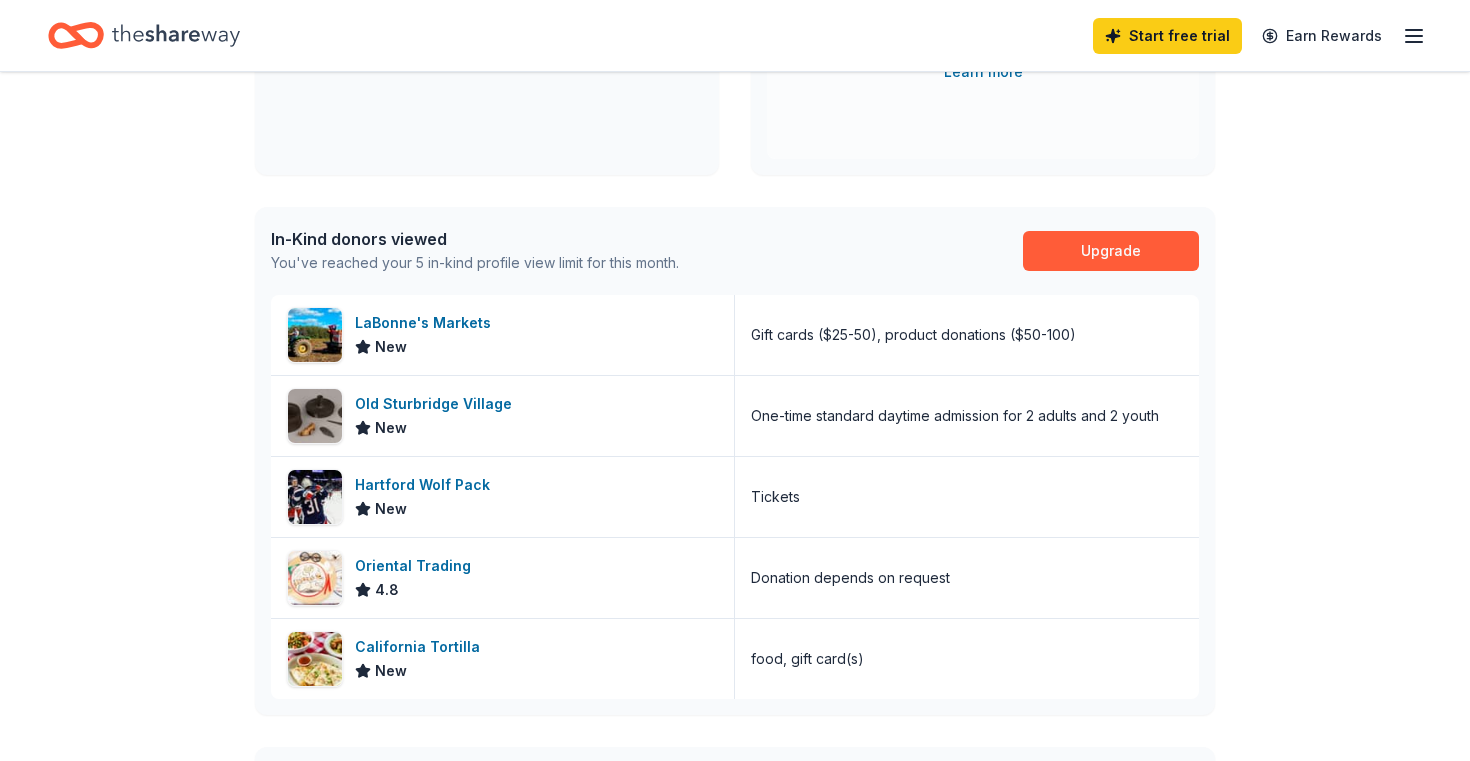 scroll, scrollTop: 0, scrollLeft: 0, axis: both 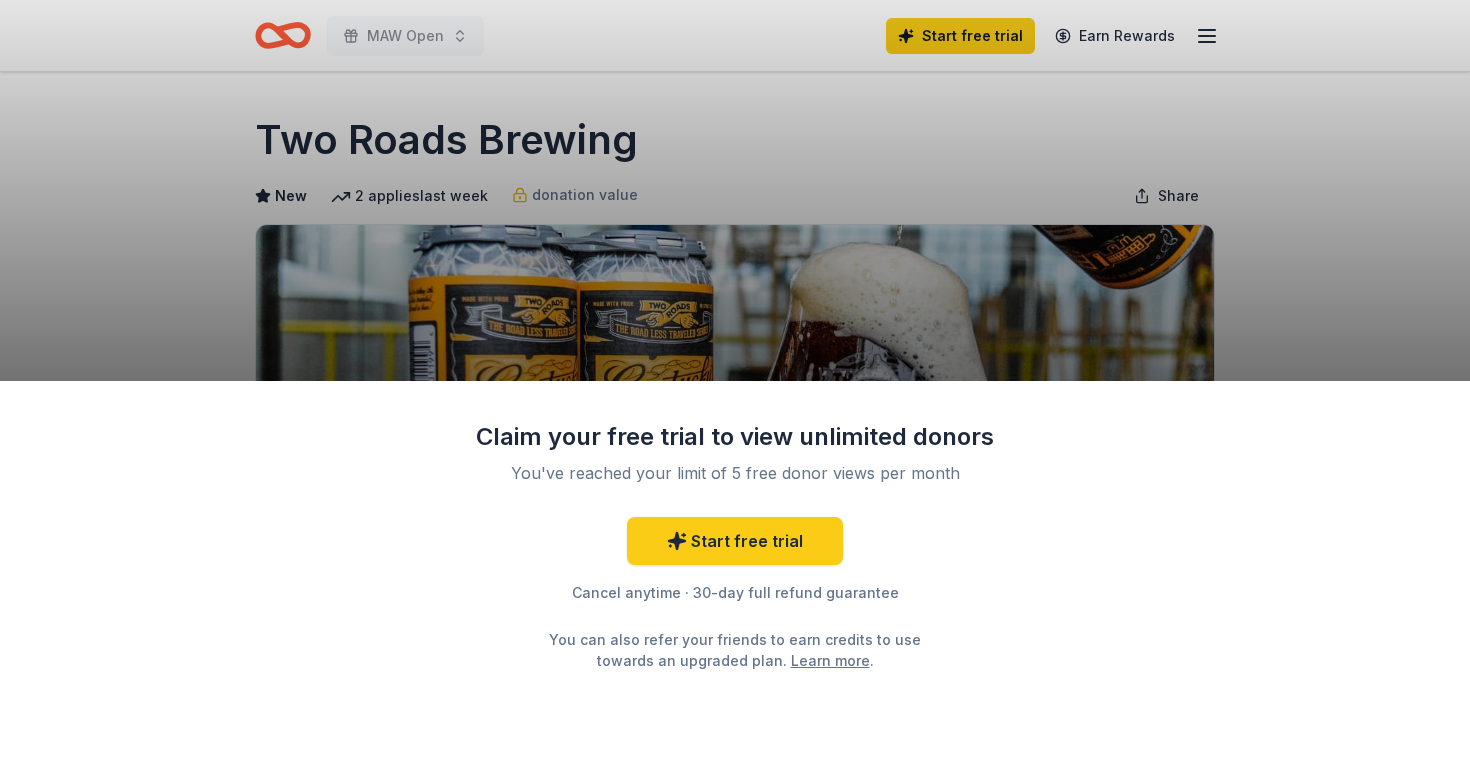 drag, startPoint x: 709, startPoint y: 174, endPoint x: 588, endPoint y: 141, distance: 125.4193 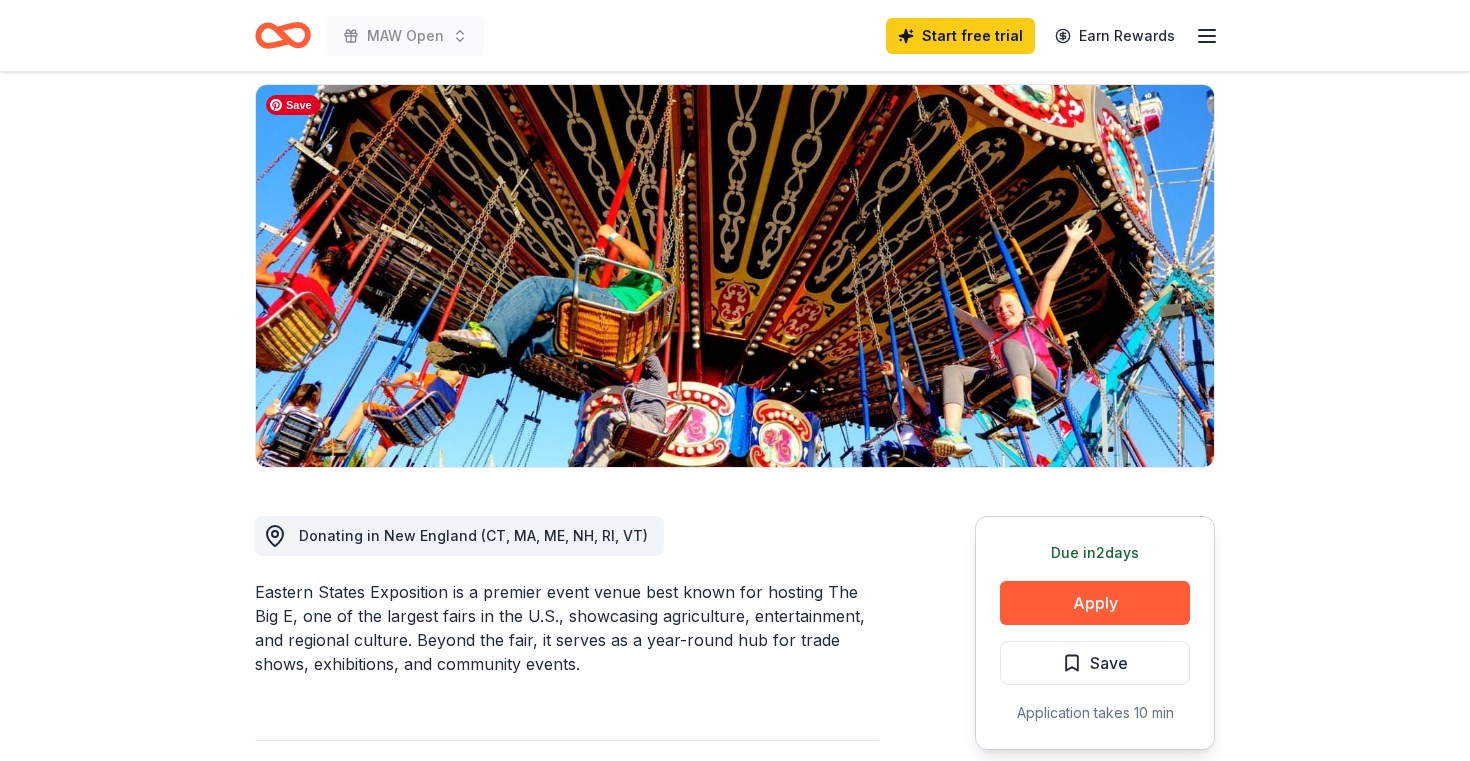 scroll, scrollTop: 102, scrollLeft: 0, axis: vertical 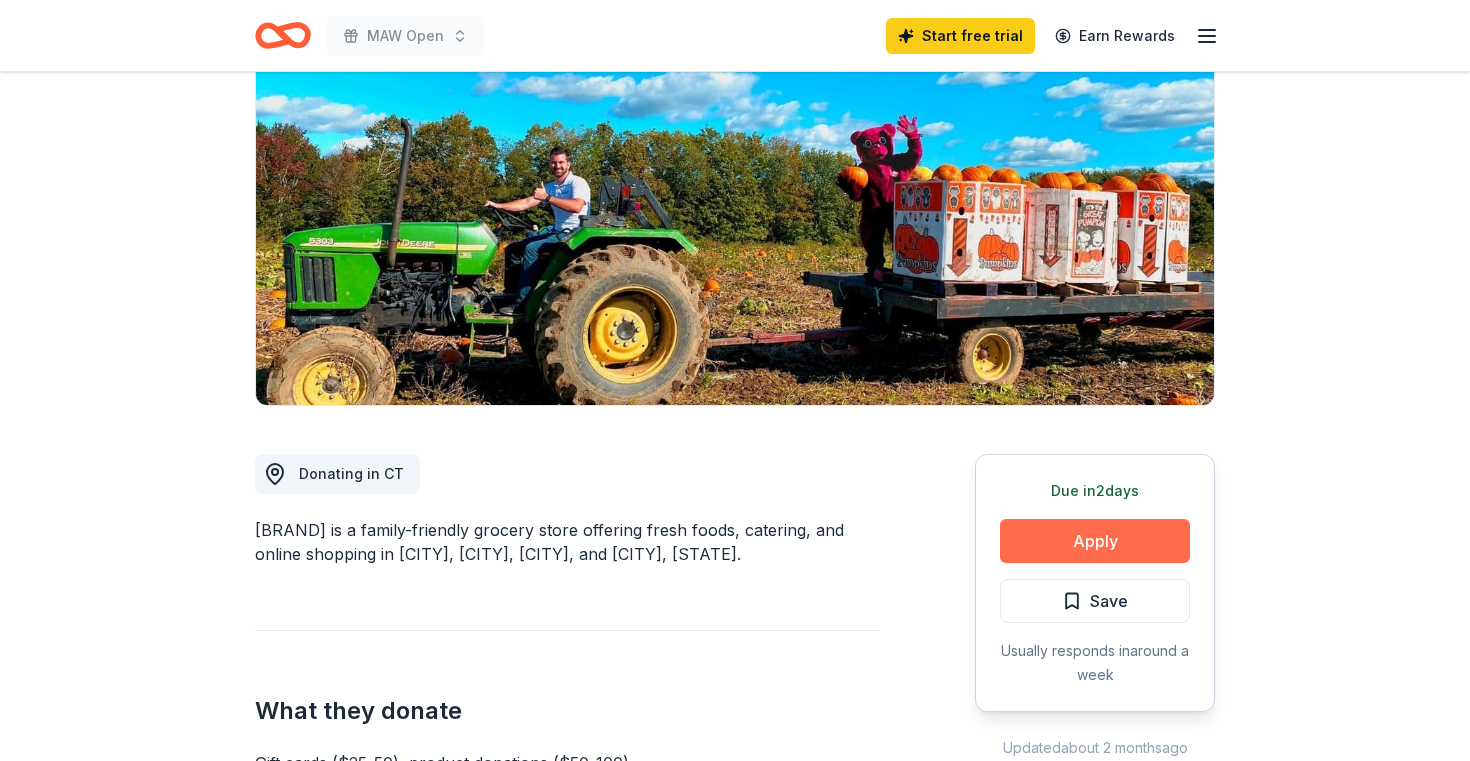 click on "Apply" at bounding box center (1095, 541) 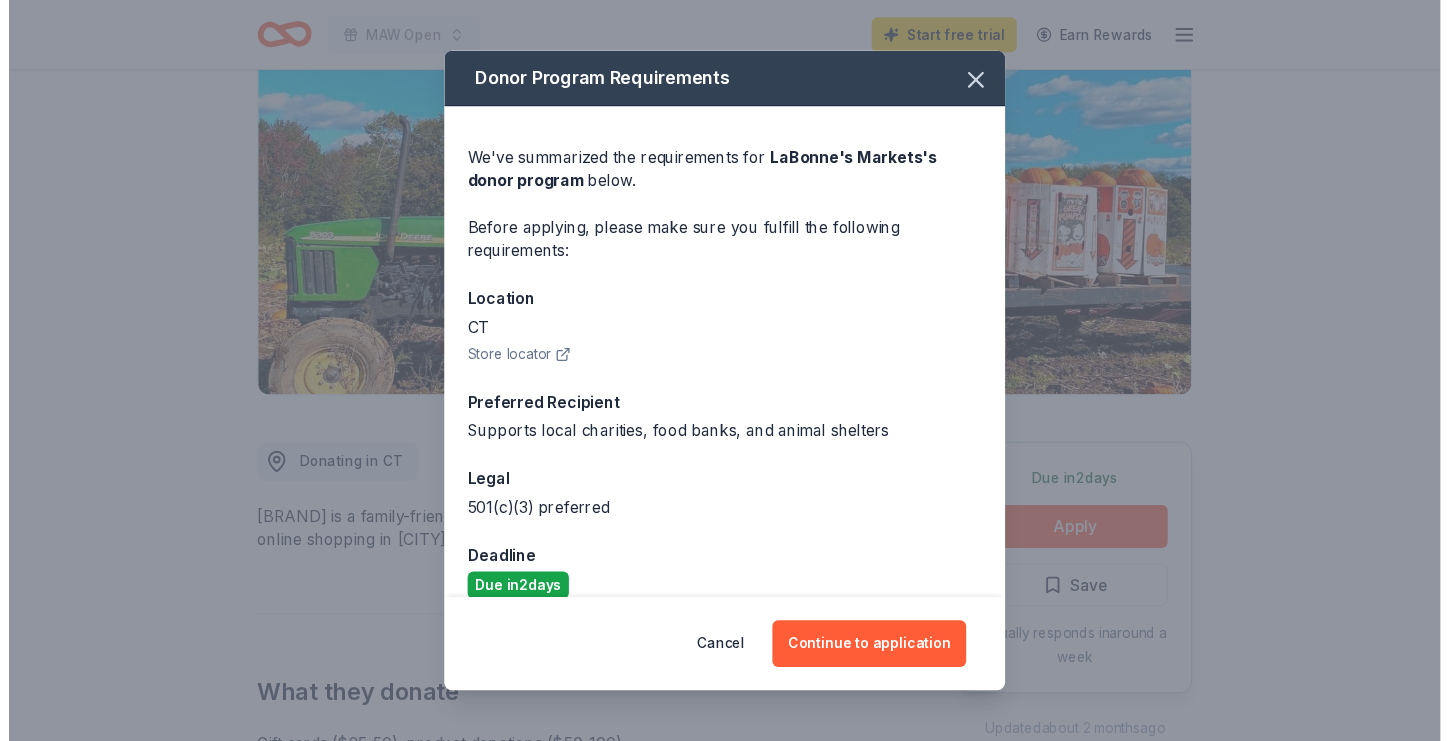 scroll, scrollTop: 26, scrollLeft: 0, axis: vertical 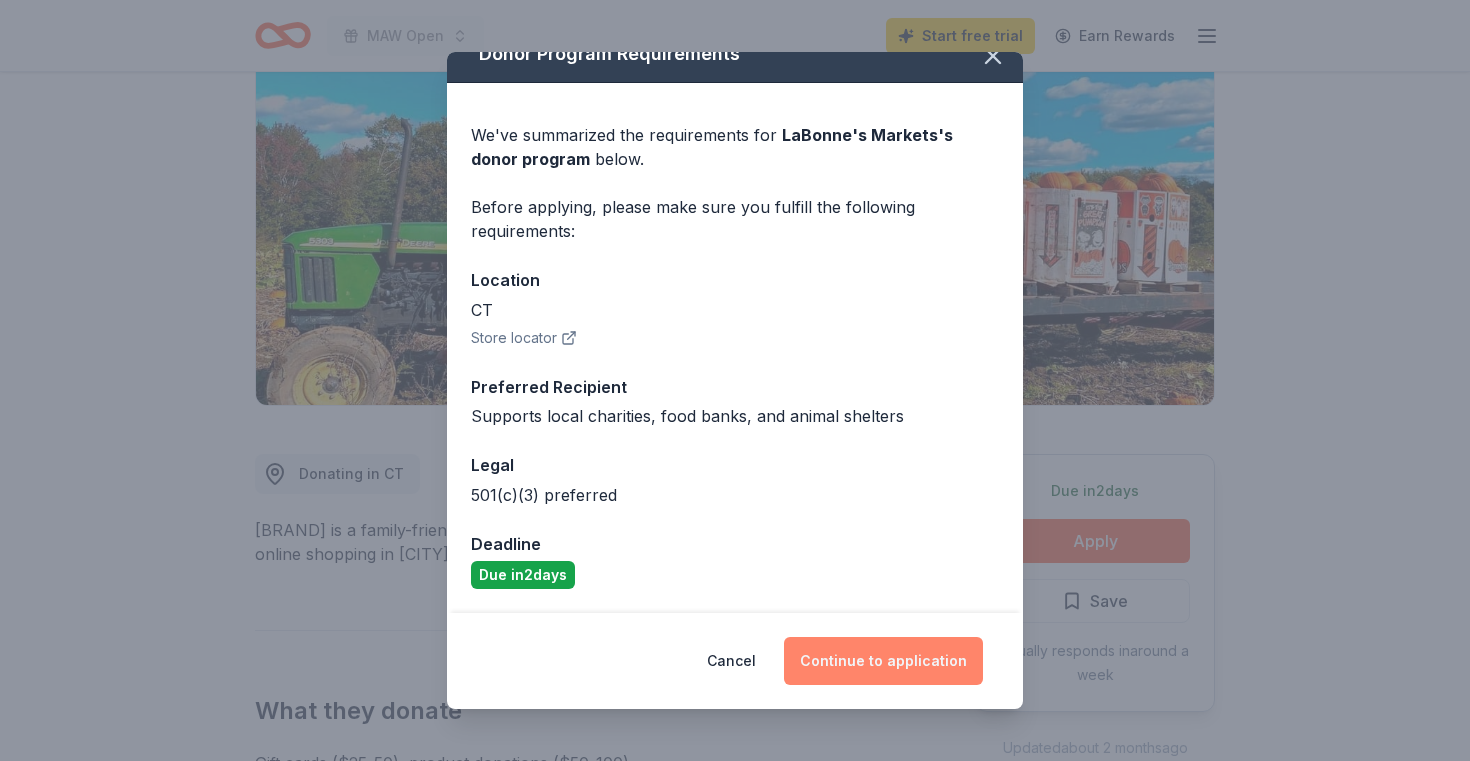 click on "Continue to application" at bounding box center [883, 661] 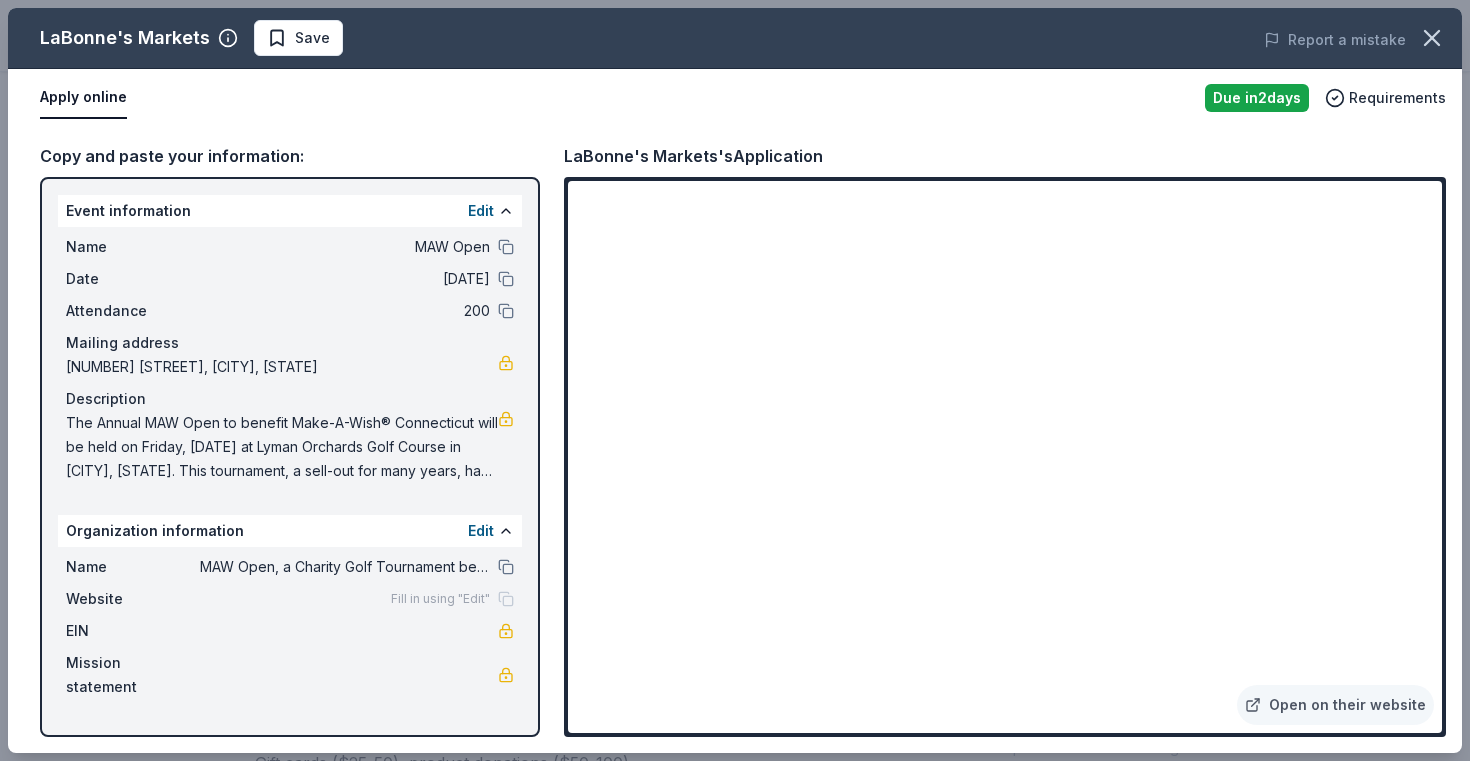 drag, startPoint x: 147, startPoint y: 423, endPoint x: 204, endPoint y: 423, distance: 57 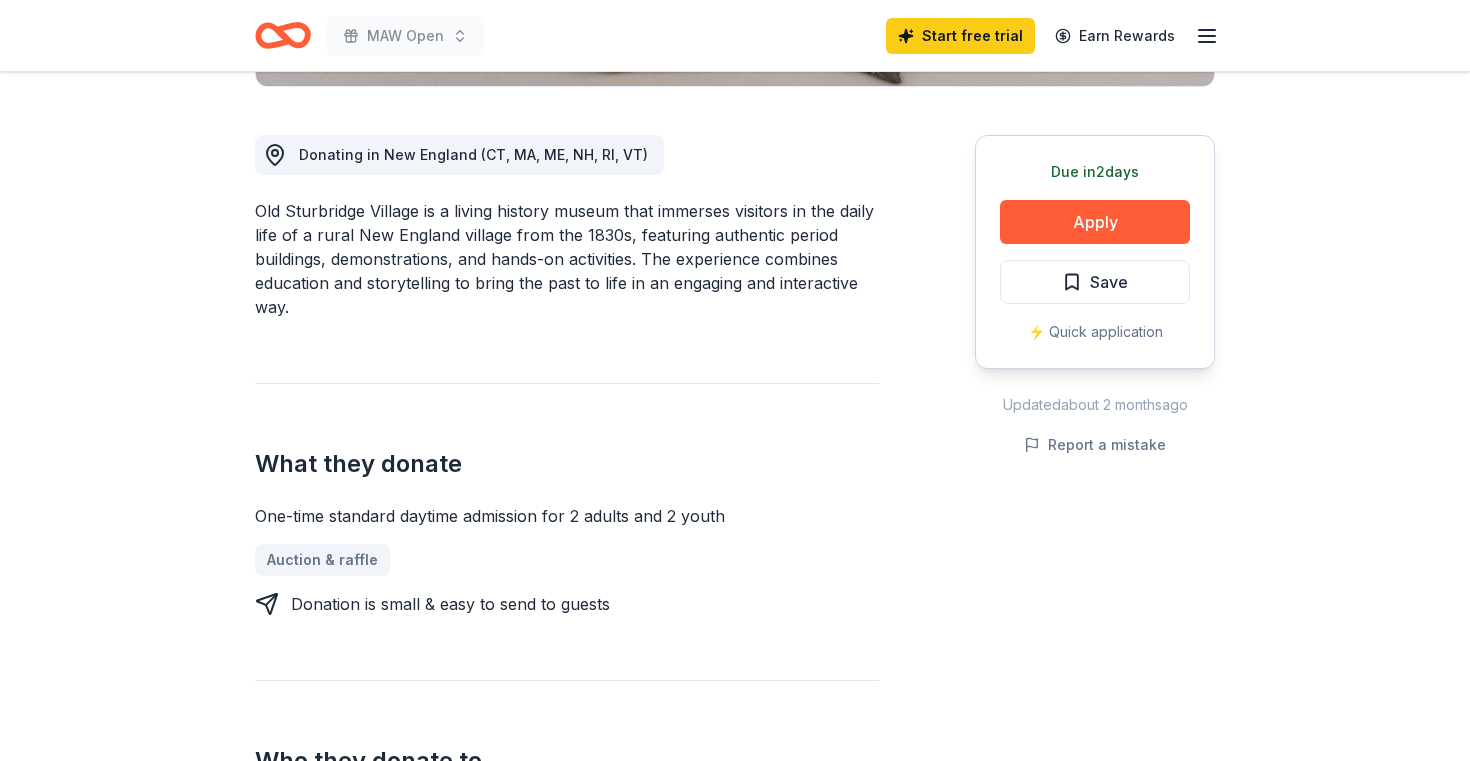 scroll, scrollTop: 534, scrollLeft: 0, axis: vertical 